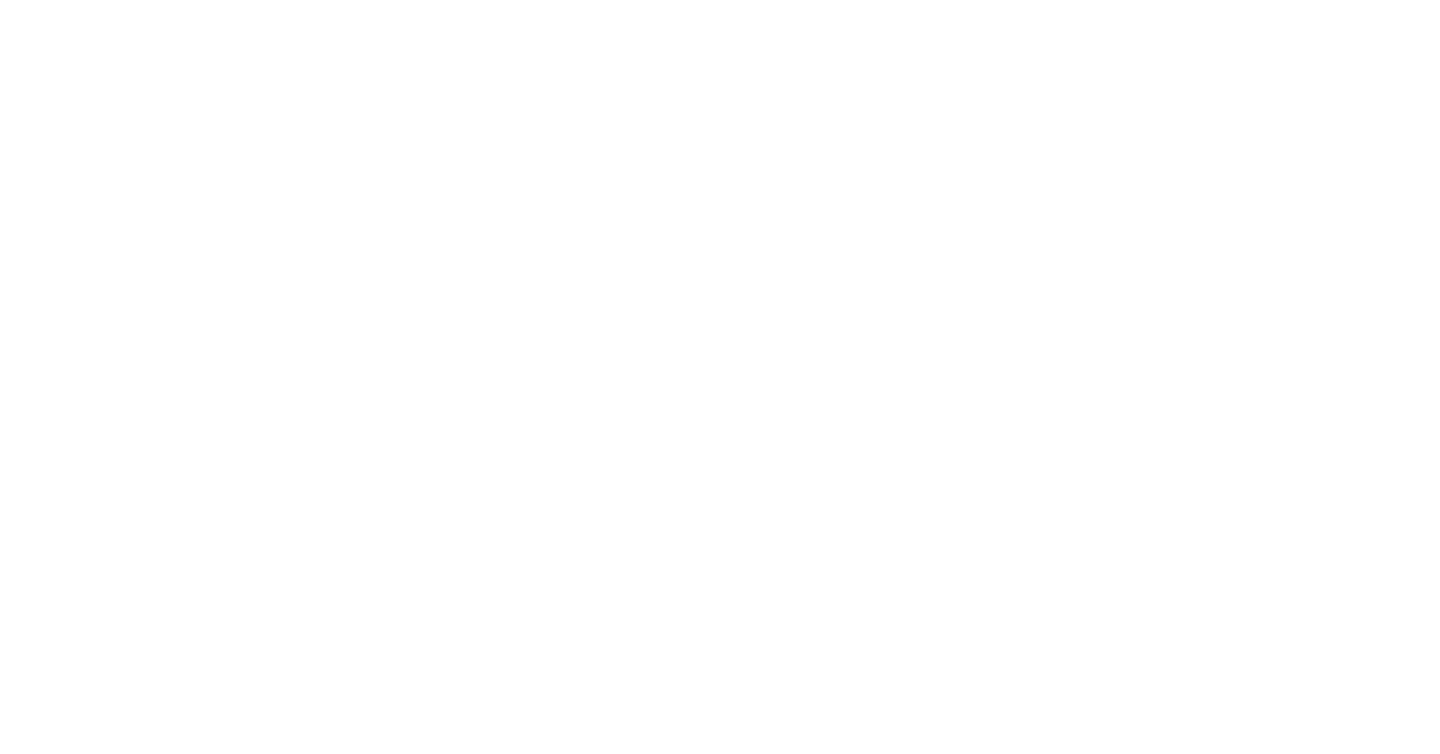 scroll, scrollTop: 0, scrollLeft: 0, axis: both 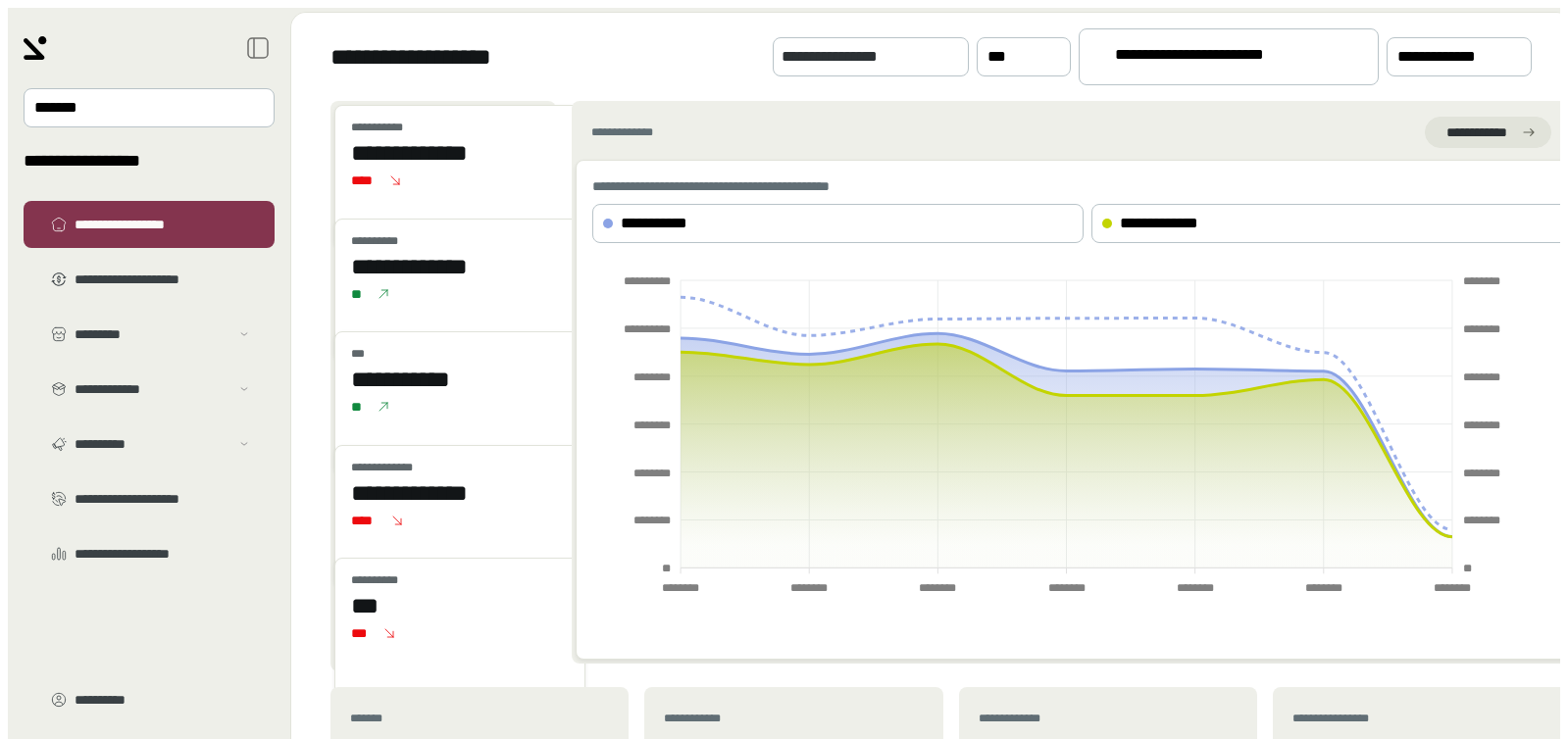click on "**********" at bounding box center (1220, 58) 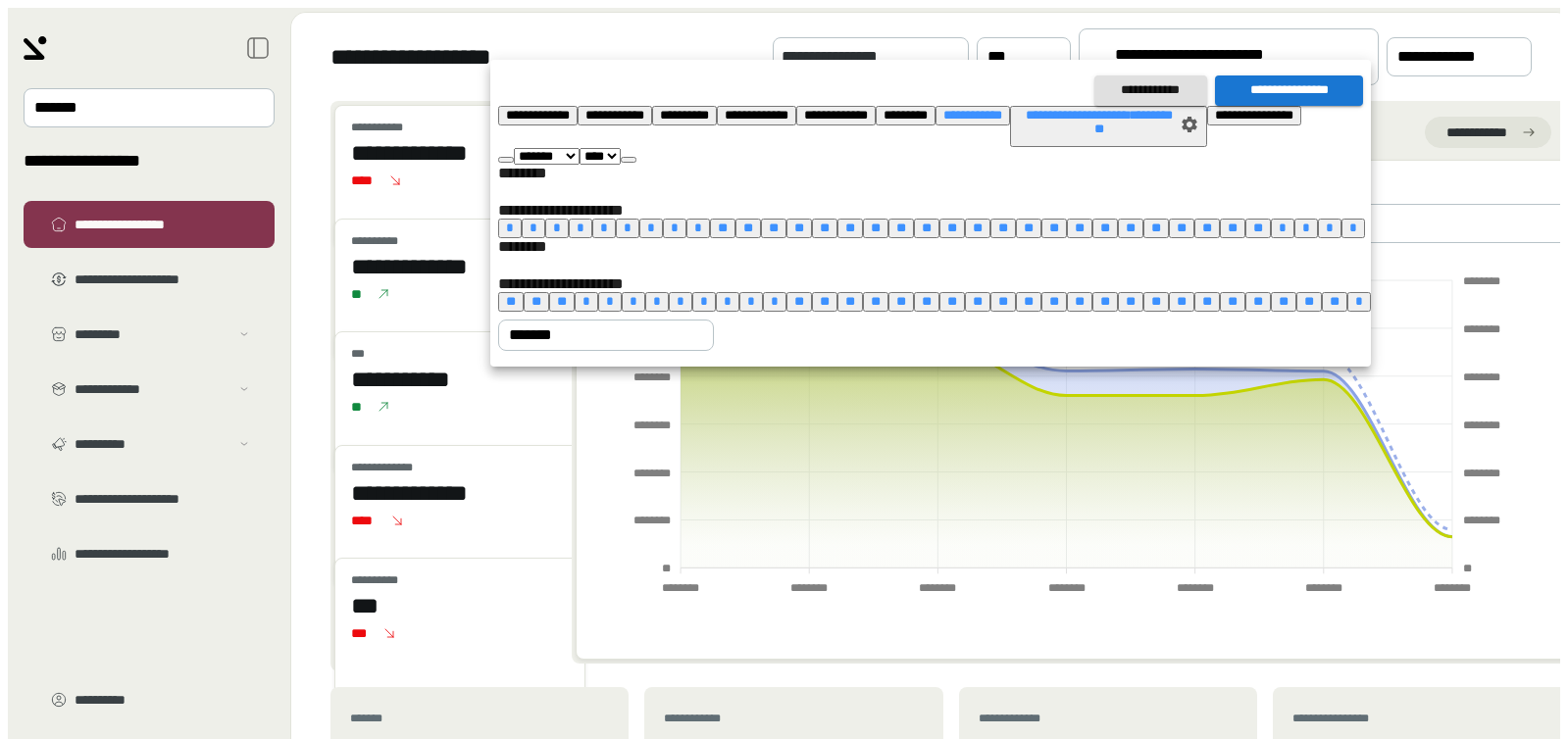 click at bounding box center (629, 160) 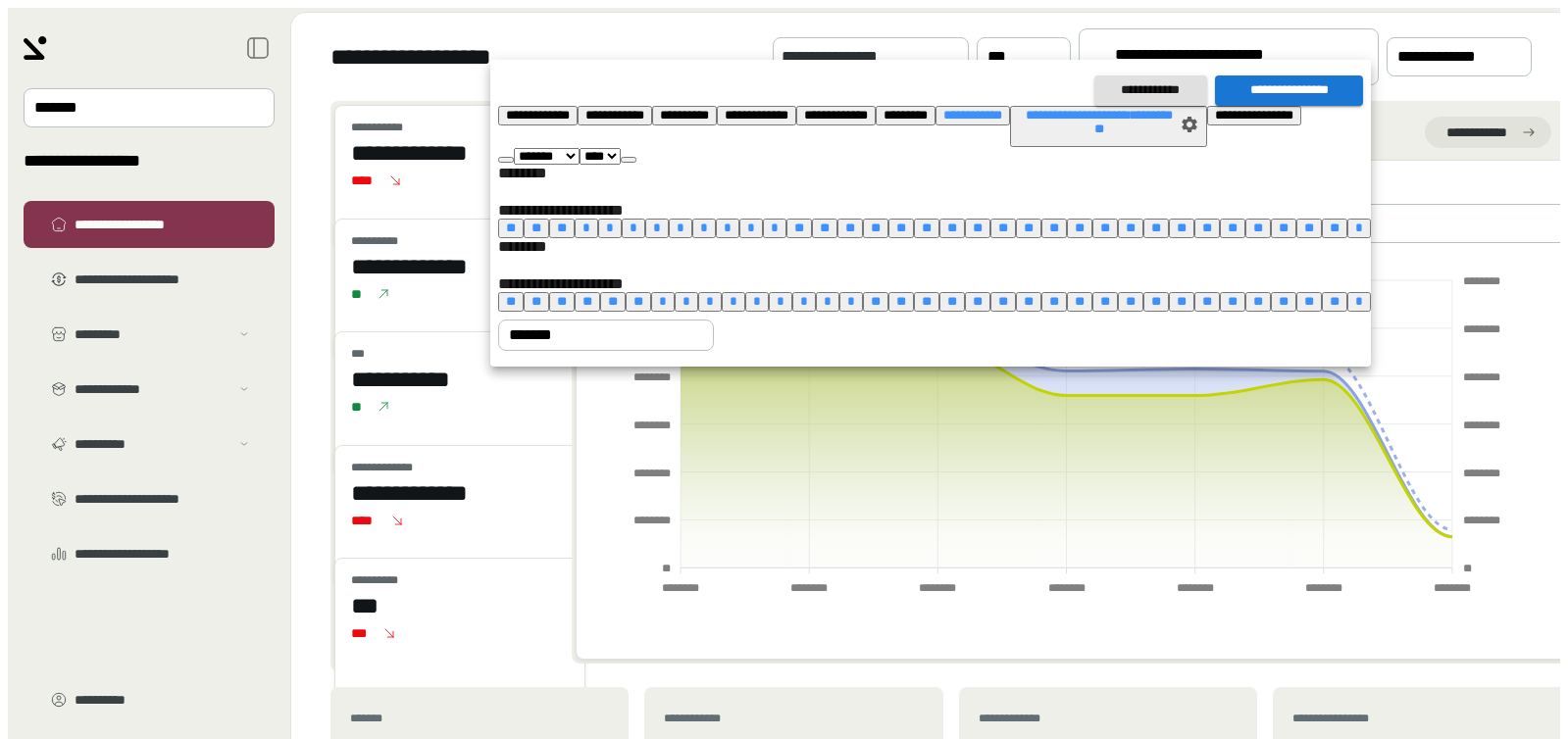 click at bounding box center [629, 160] 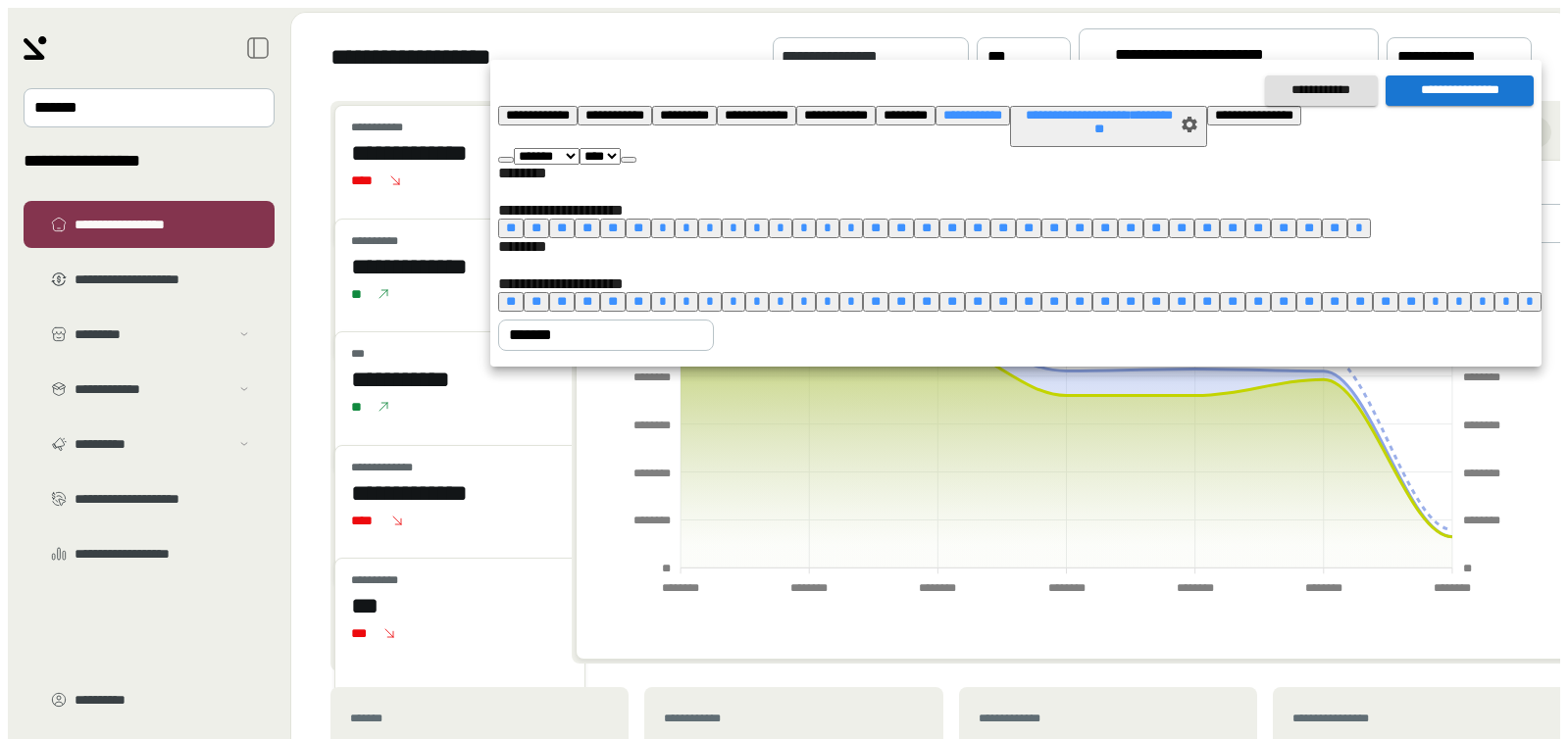 click at bounding box center [629, 160] 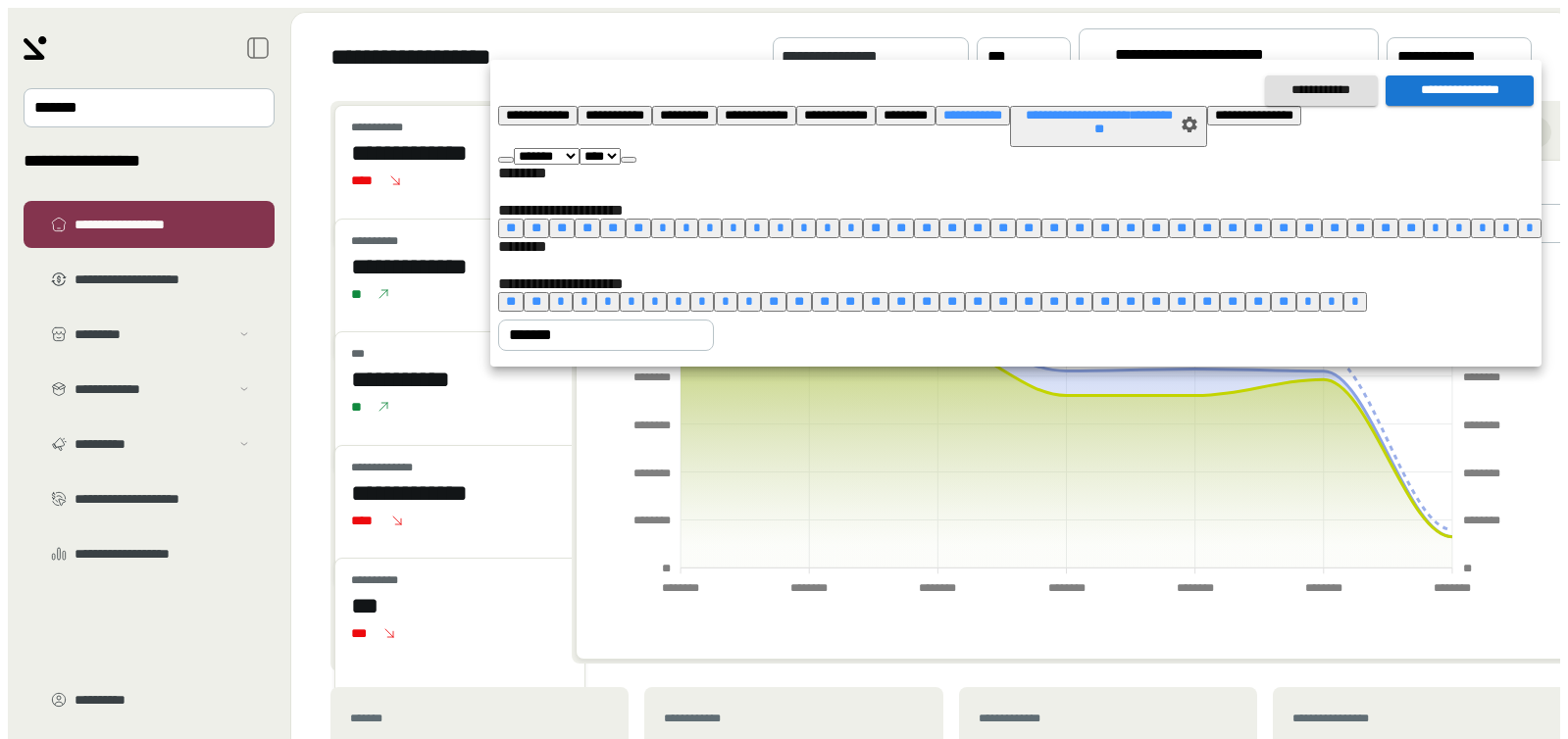click at bounding box center [629, 160] 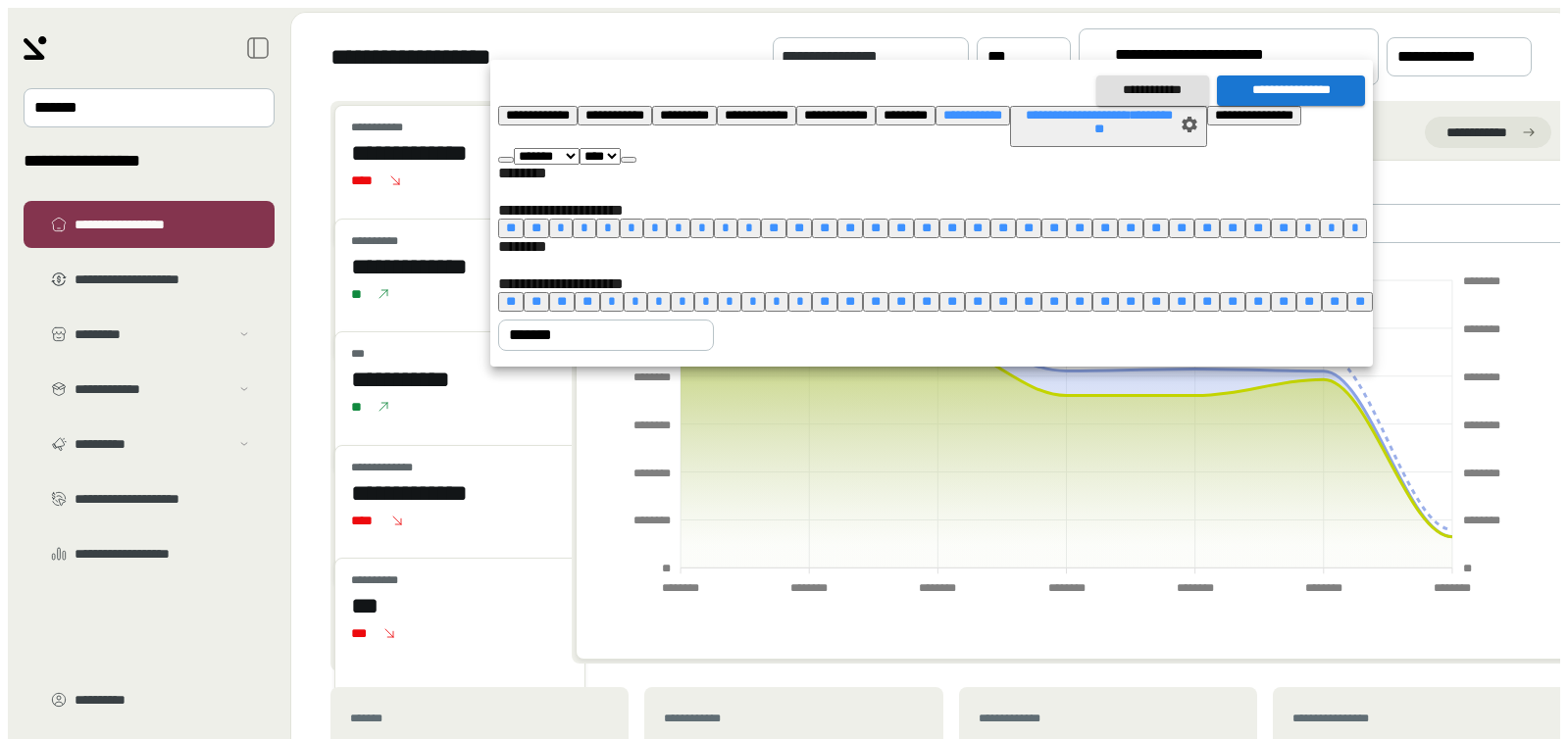click at bounding box center [629, 160] 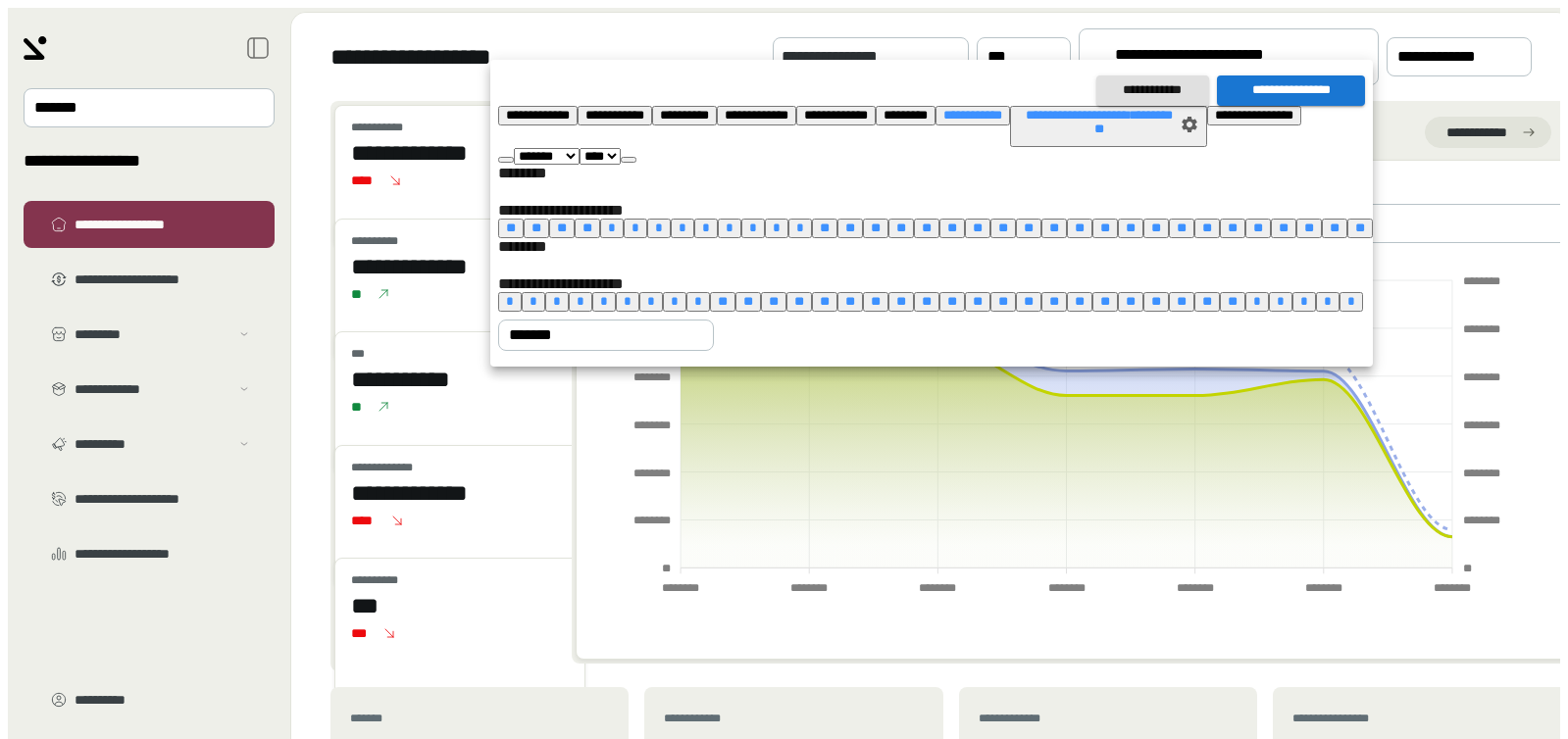click on "*" at bounding box center [510, 301] 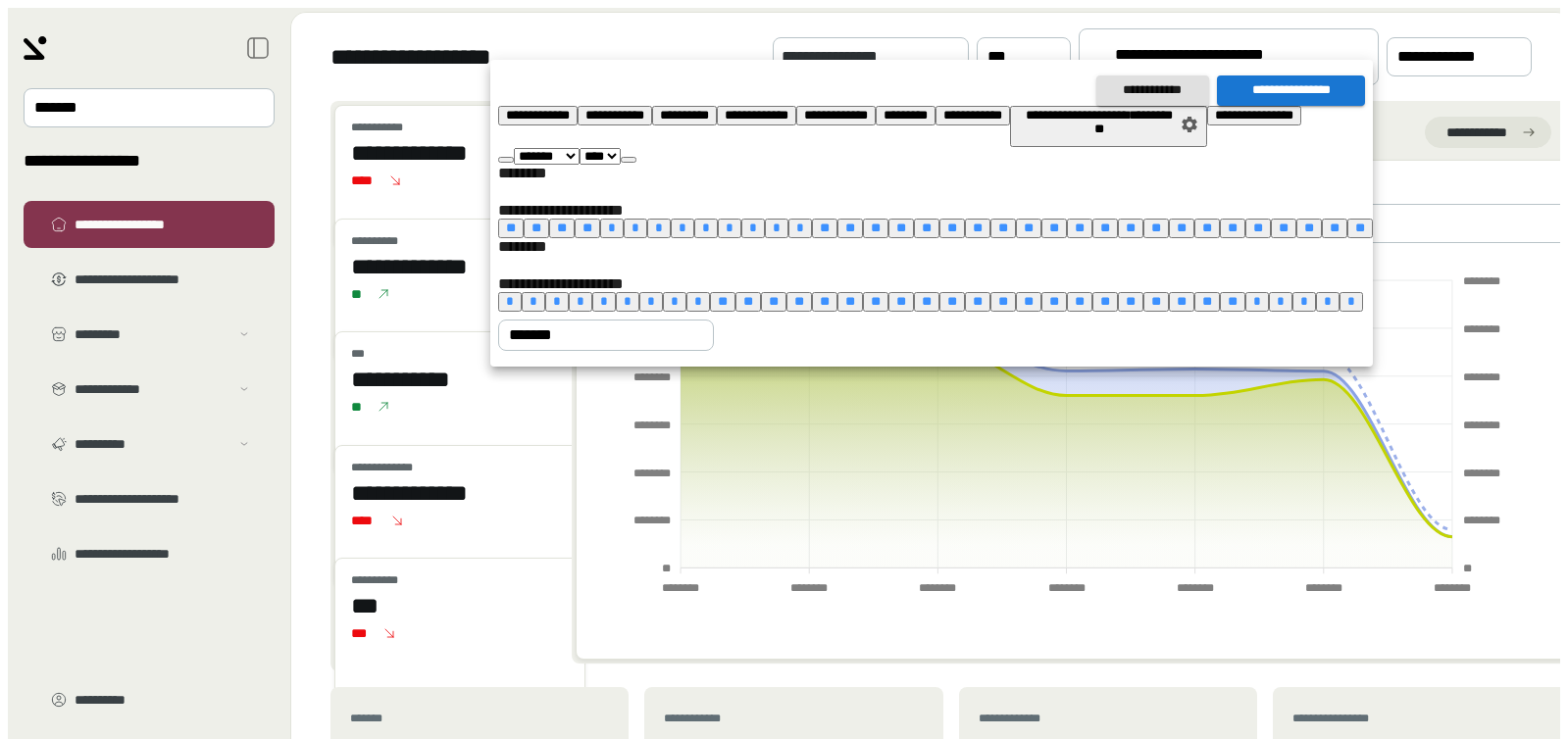 click on "**" at bounding box center (1233, 301) 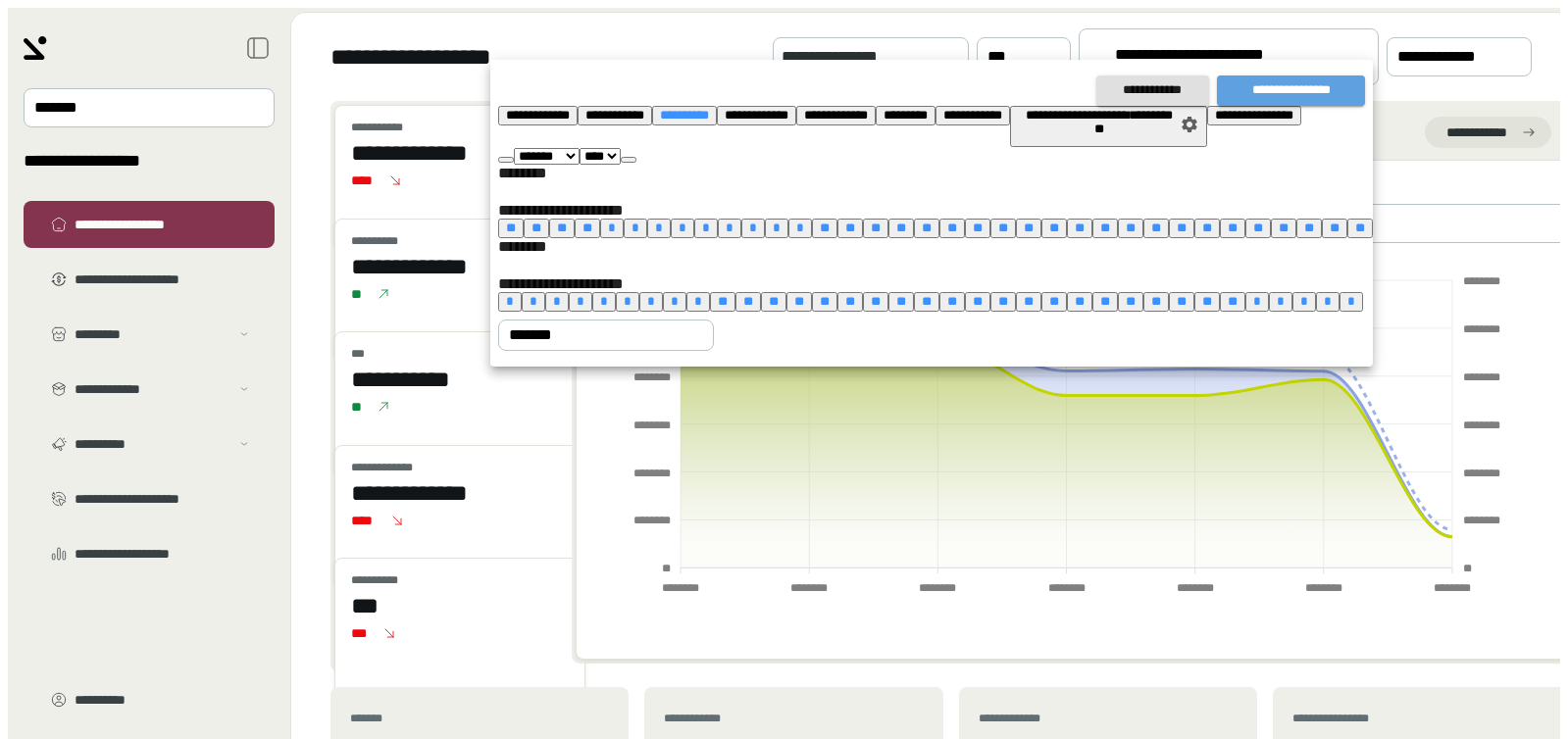 click on "**********" at bounding box center (1290, 90) 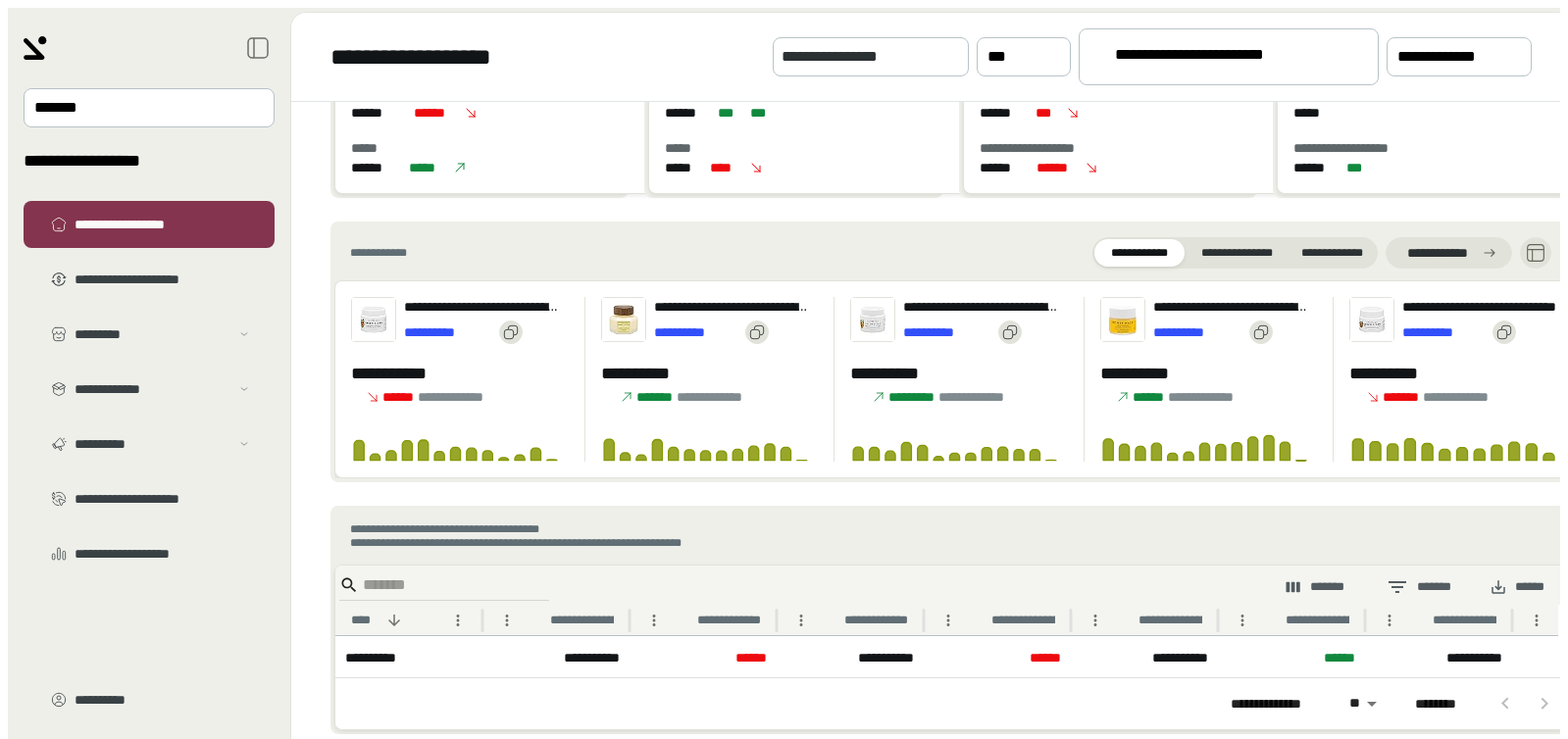 scroll, scrollTop: 713, scrollLeft: 0, axis: vertical 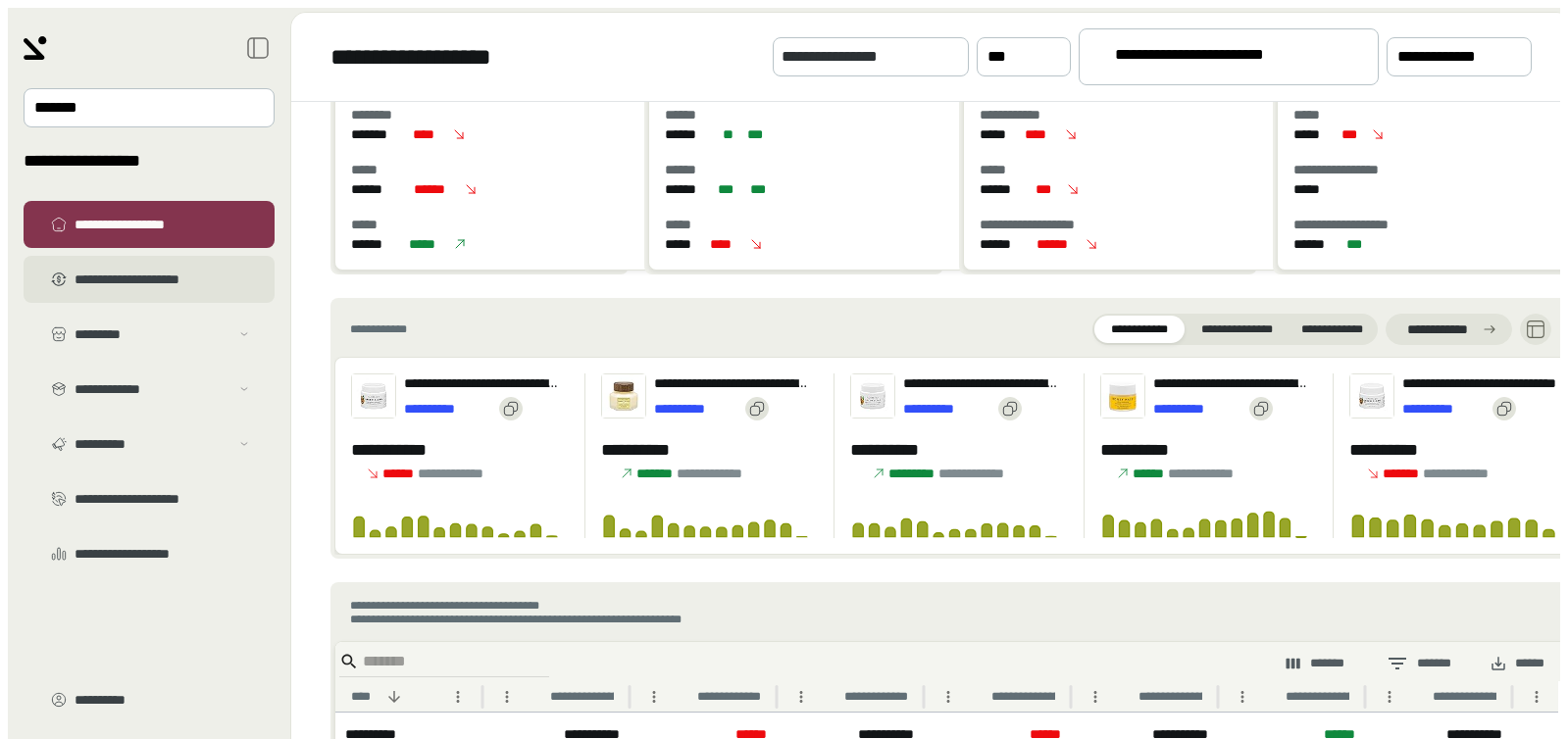 click on "**********" at bounding box center [163, 279] 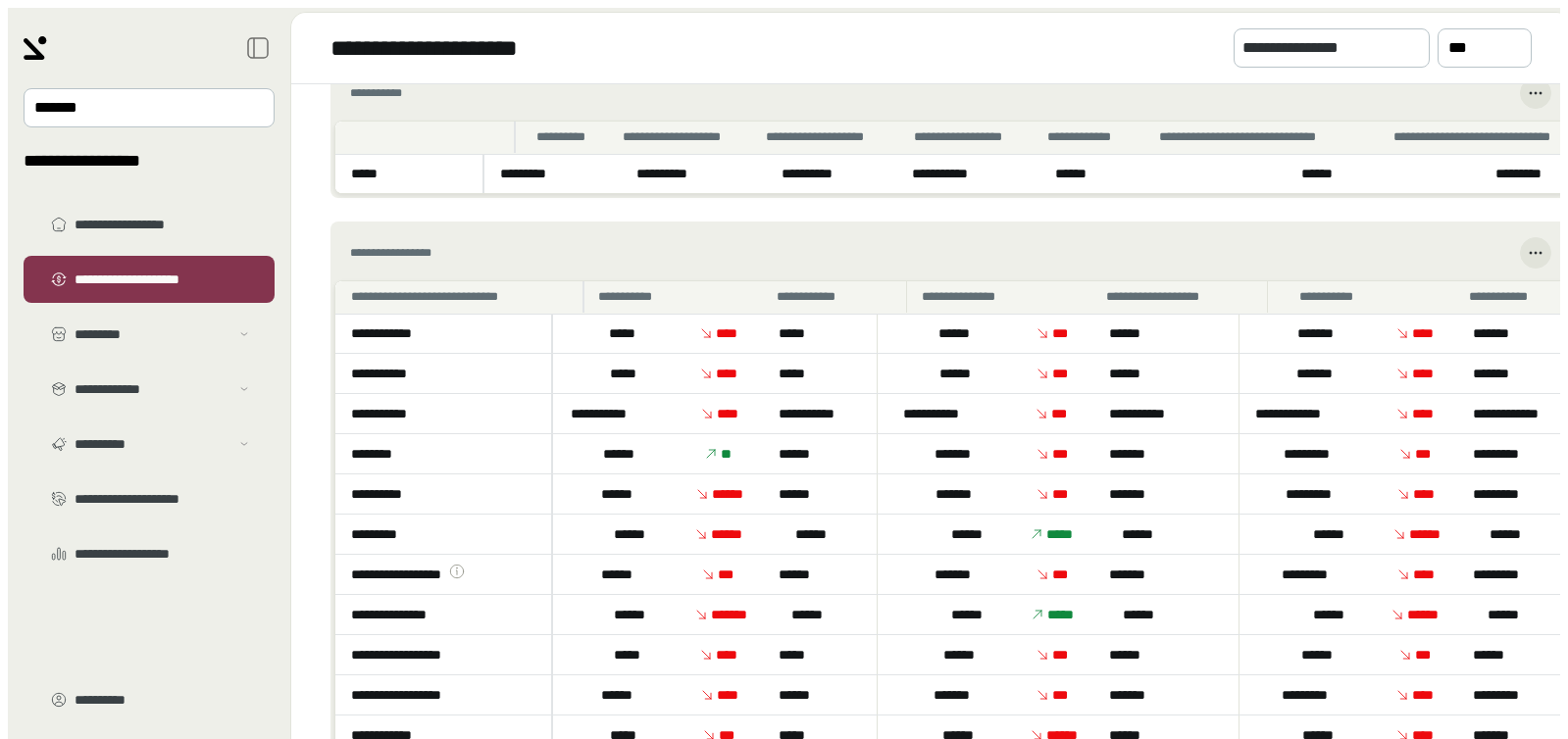 scroll, scrollTop: 102, scrollLeft: 0, axis: vertical 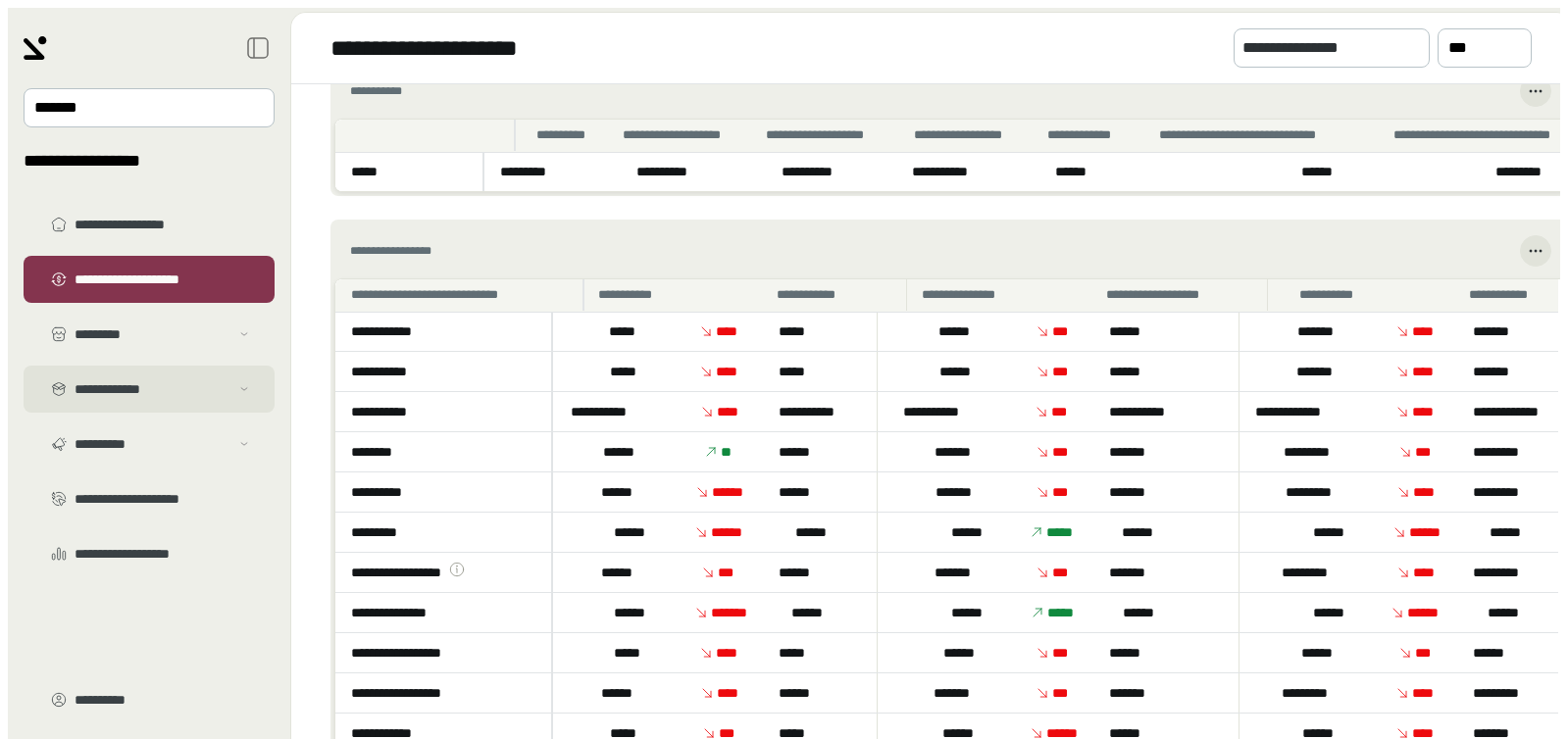 click on "**********" at bounding box center (152, 334) 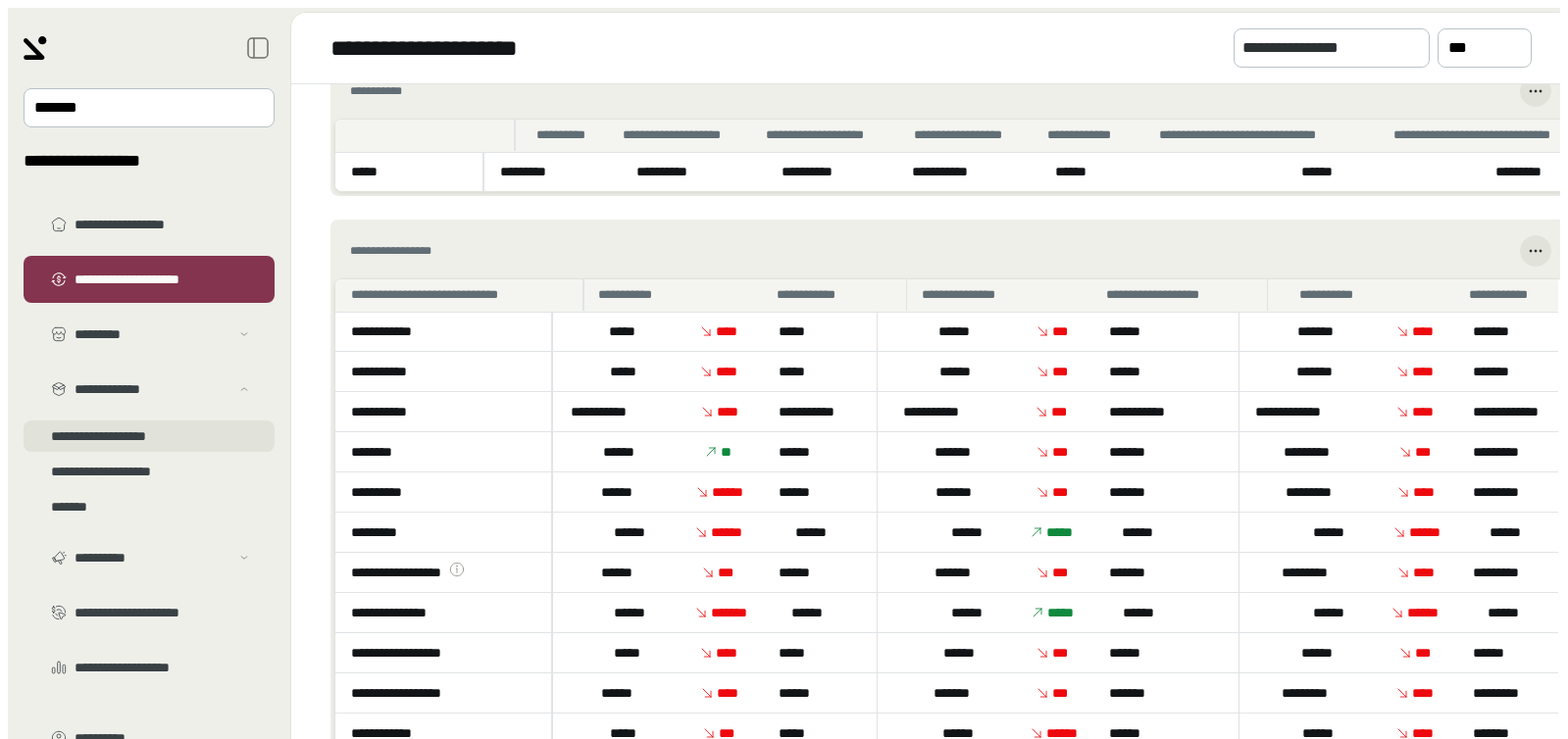 click on "**********" at bounding box center [149, 358] 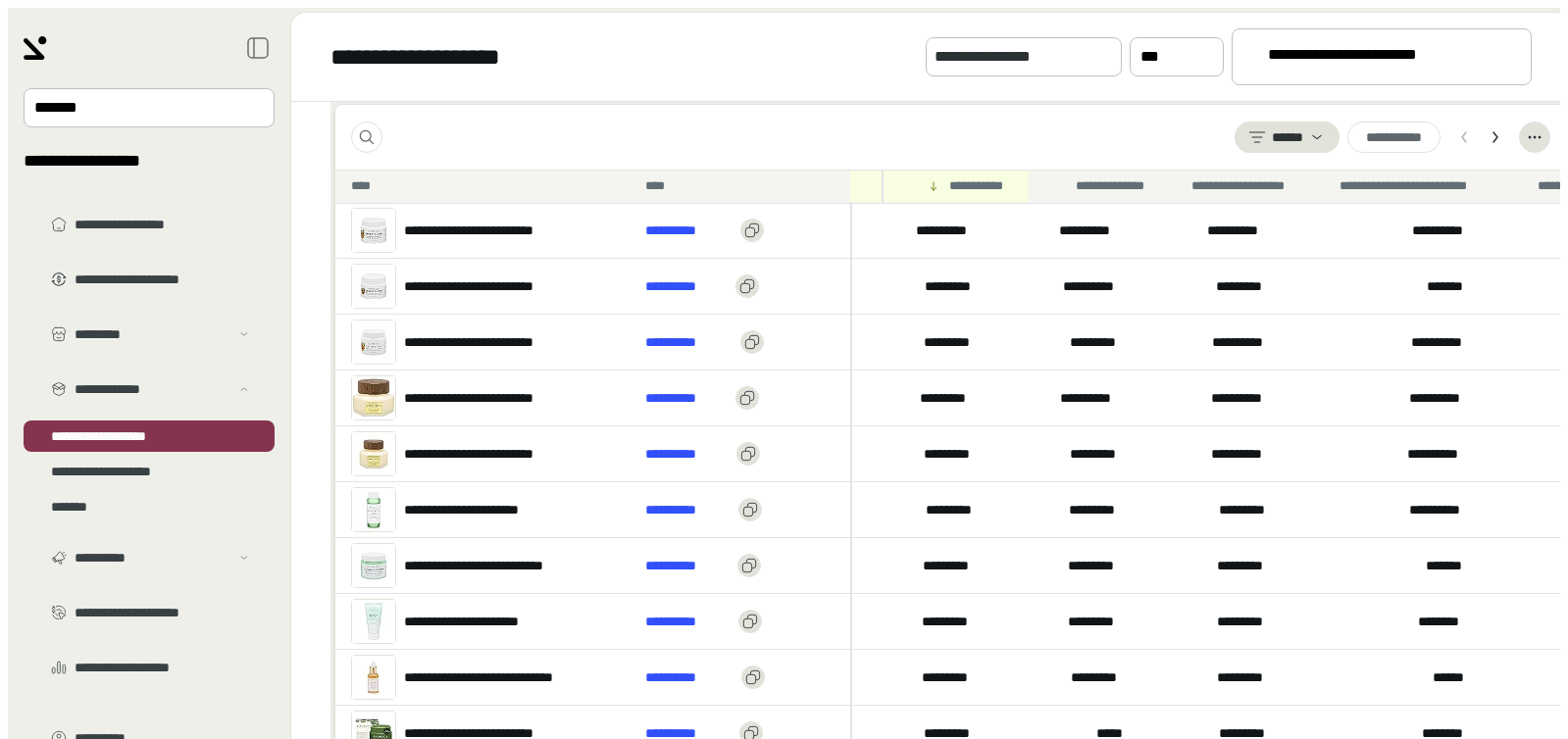 scroll, scrollTop: 771, scrollLeft: 0, axis: vertical 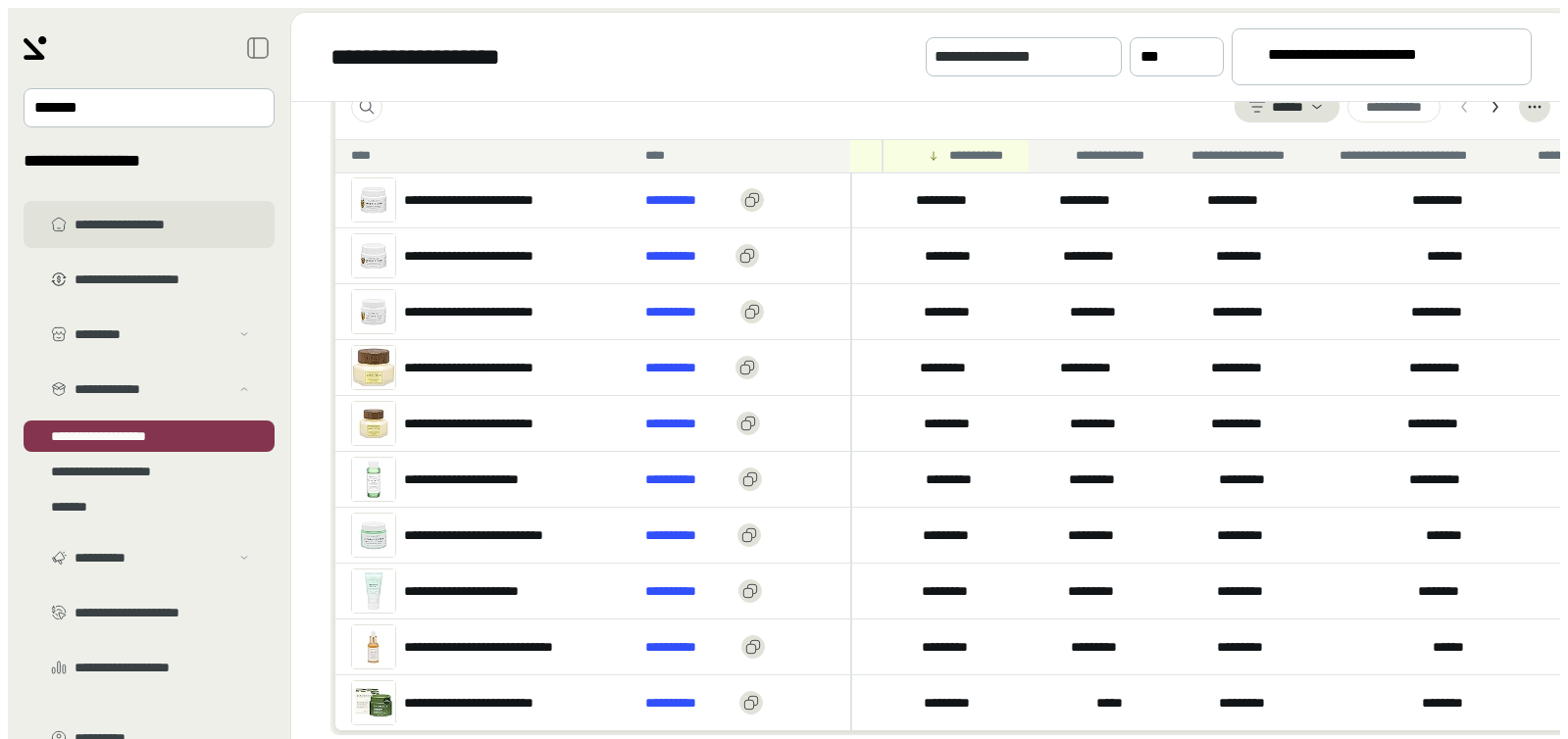 click on "**********" at bounding box center (163, 224) 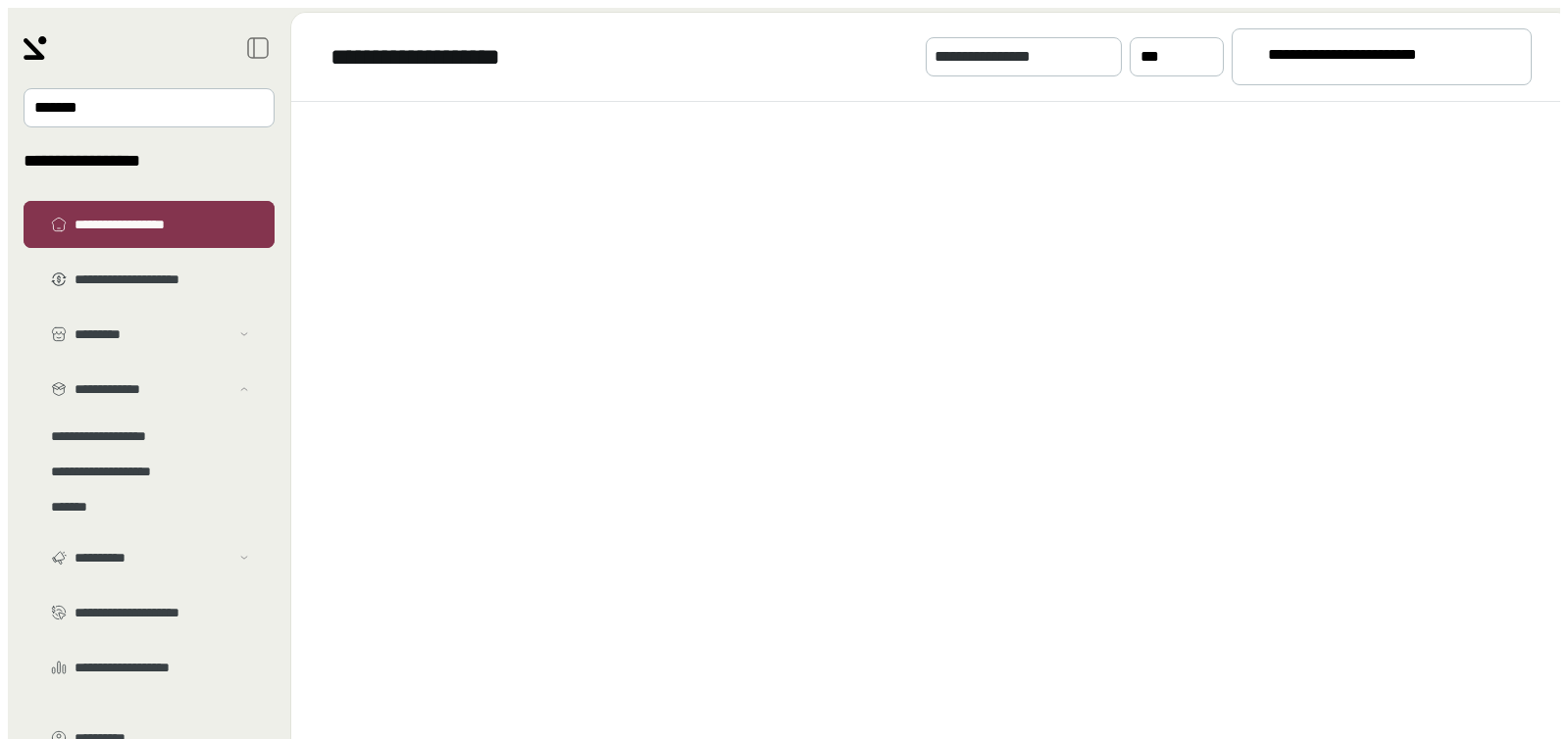 scroll, scrollTop: 0, scrollLeft: 0, axis: both 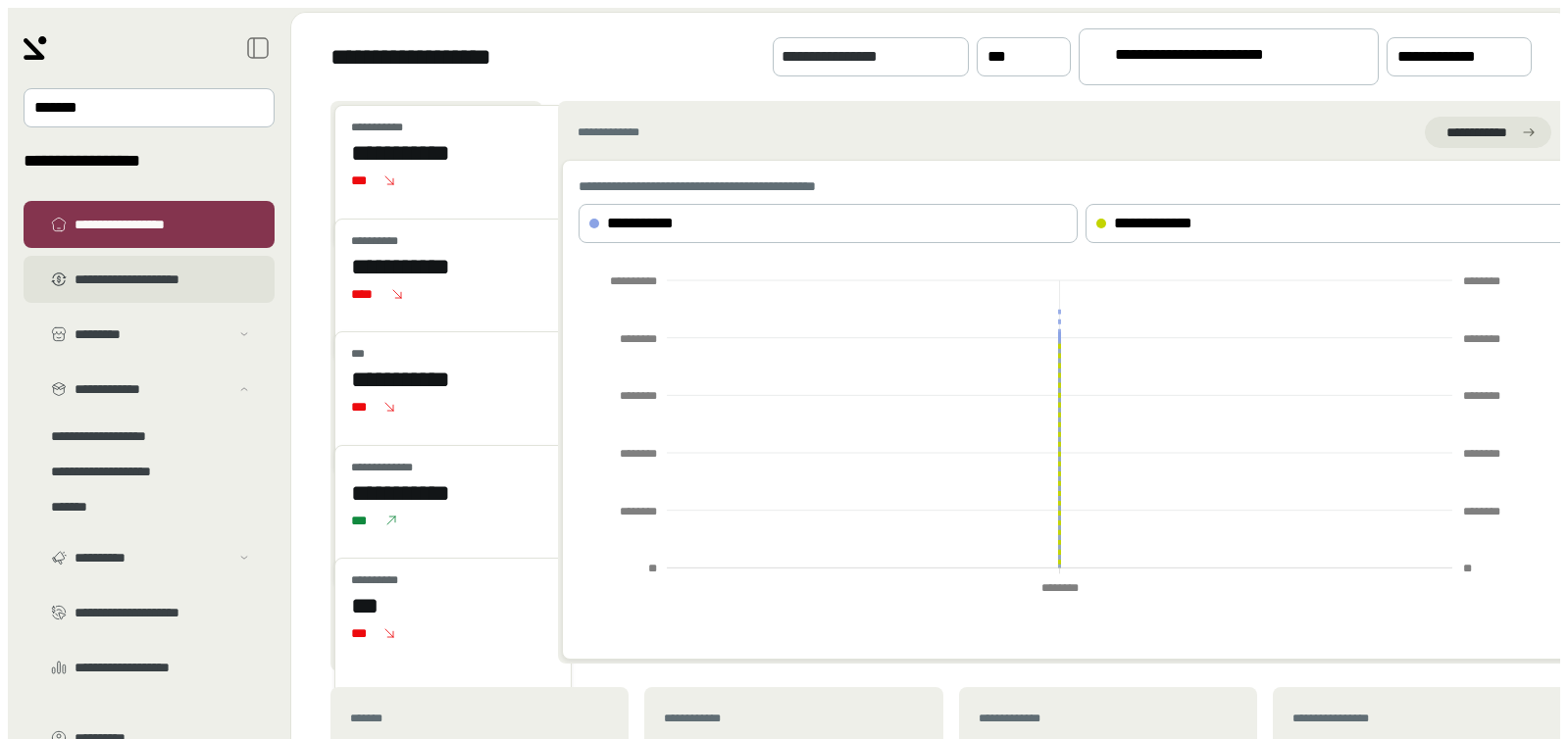 click on "**********" at bounding box center (163, 279) 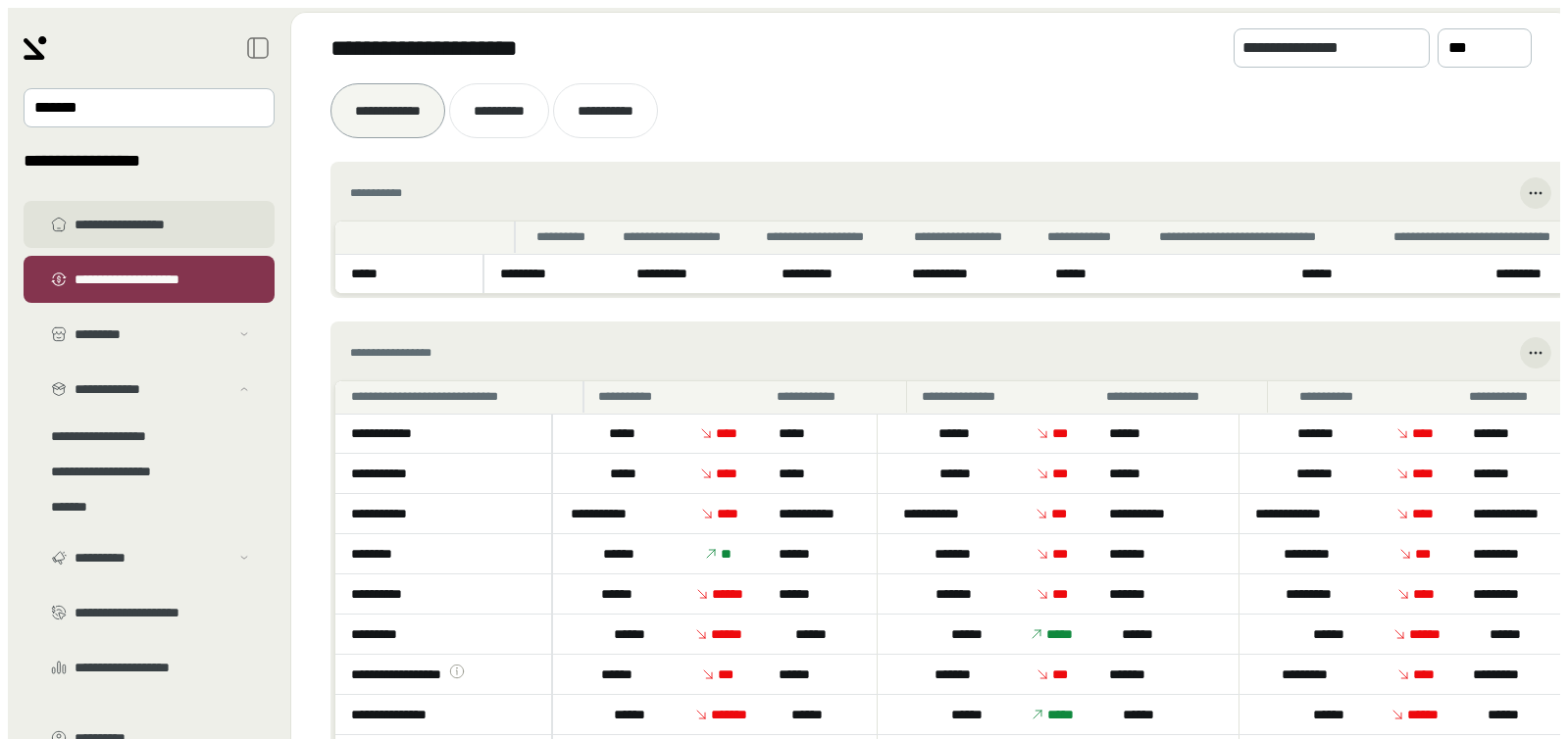 click on "**********" at bounding box center [163, 224] 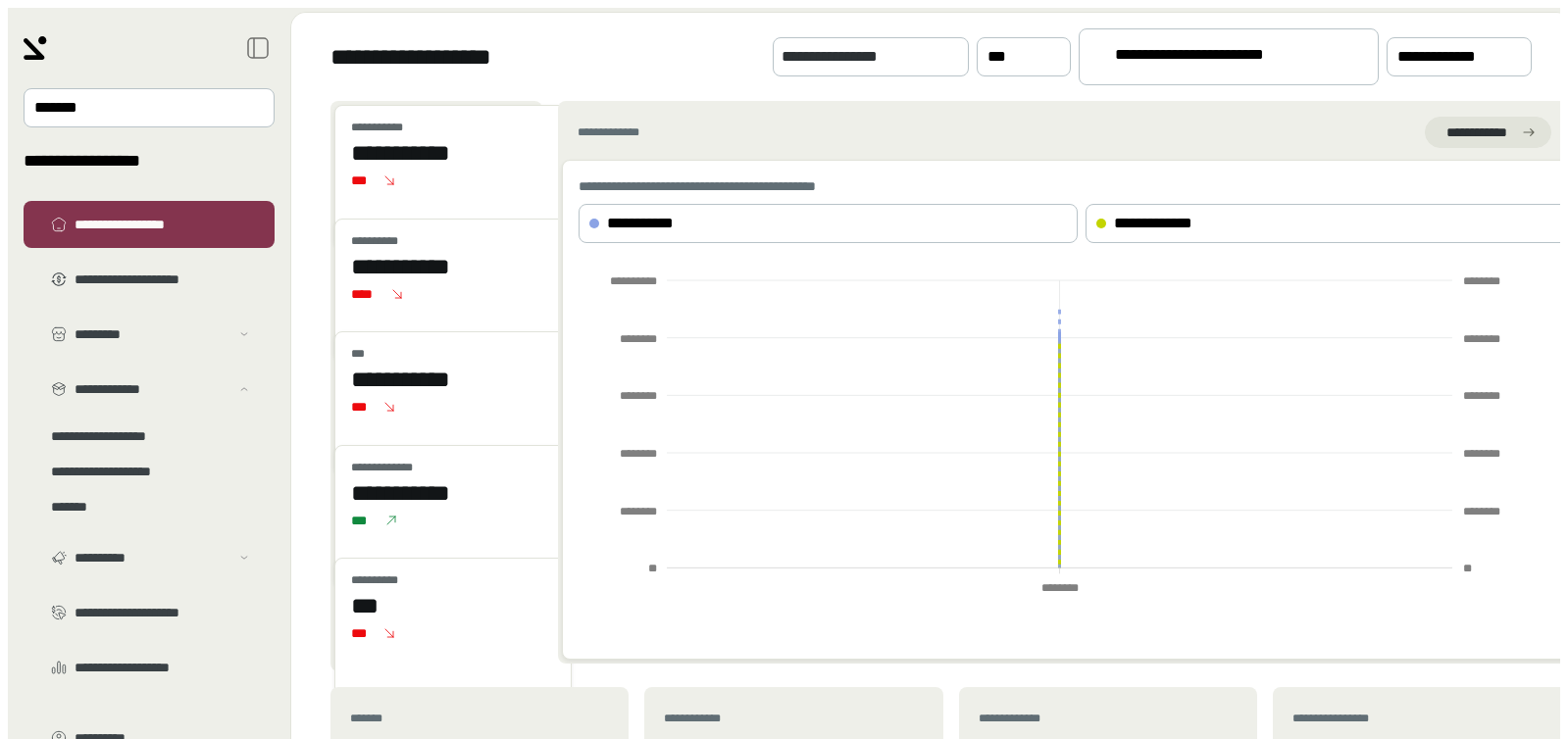 scroll, scrollTop: 85, scrollLeft: 0, axis: vertical 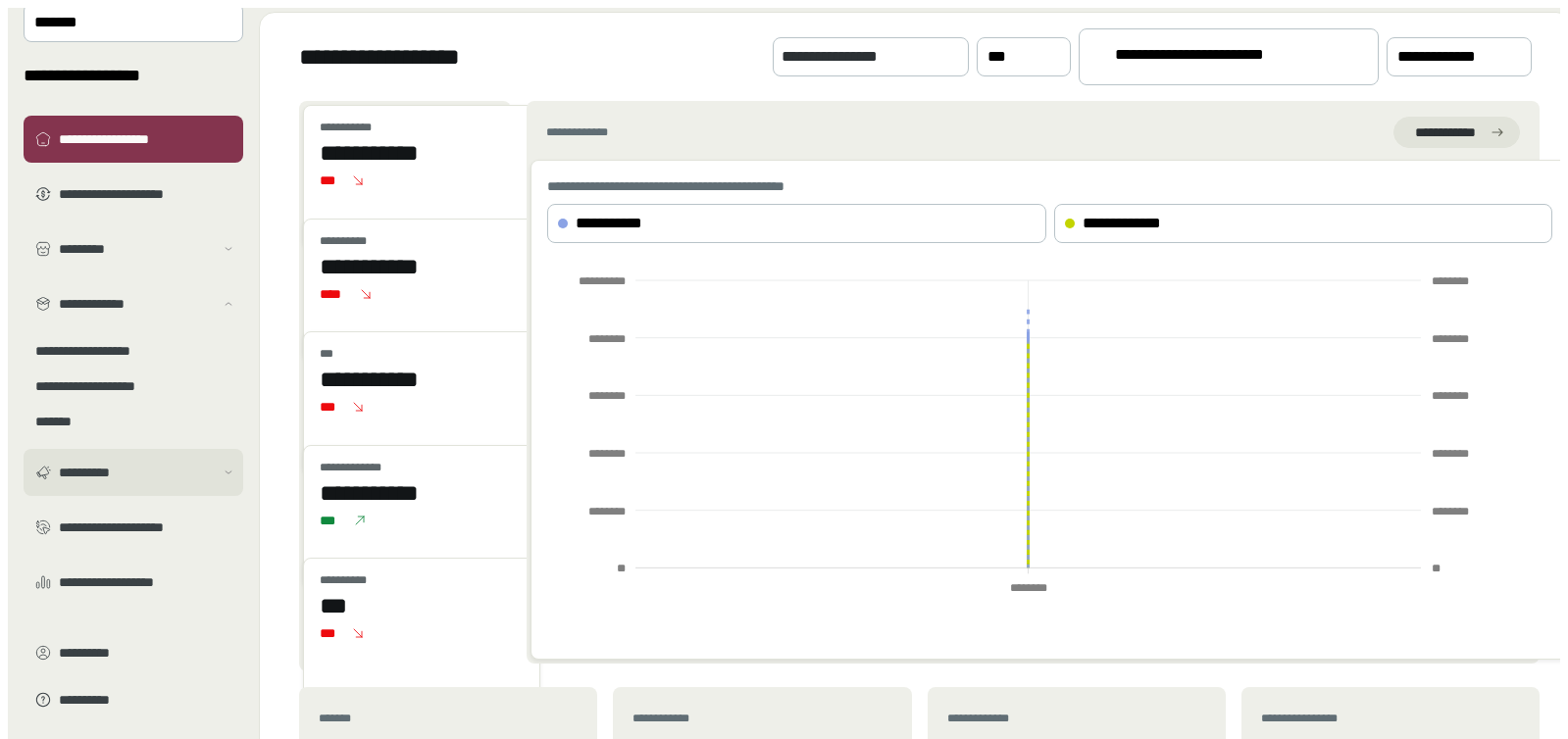 click on "**********" at bounding box center (136, 249) 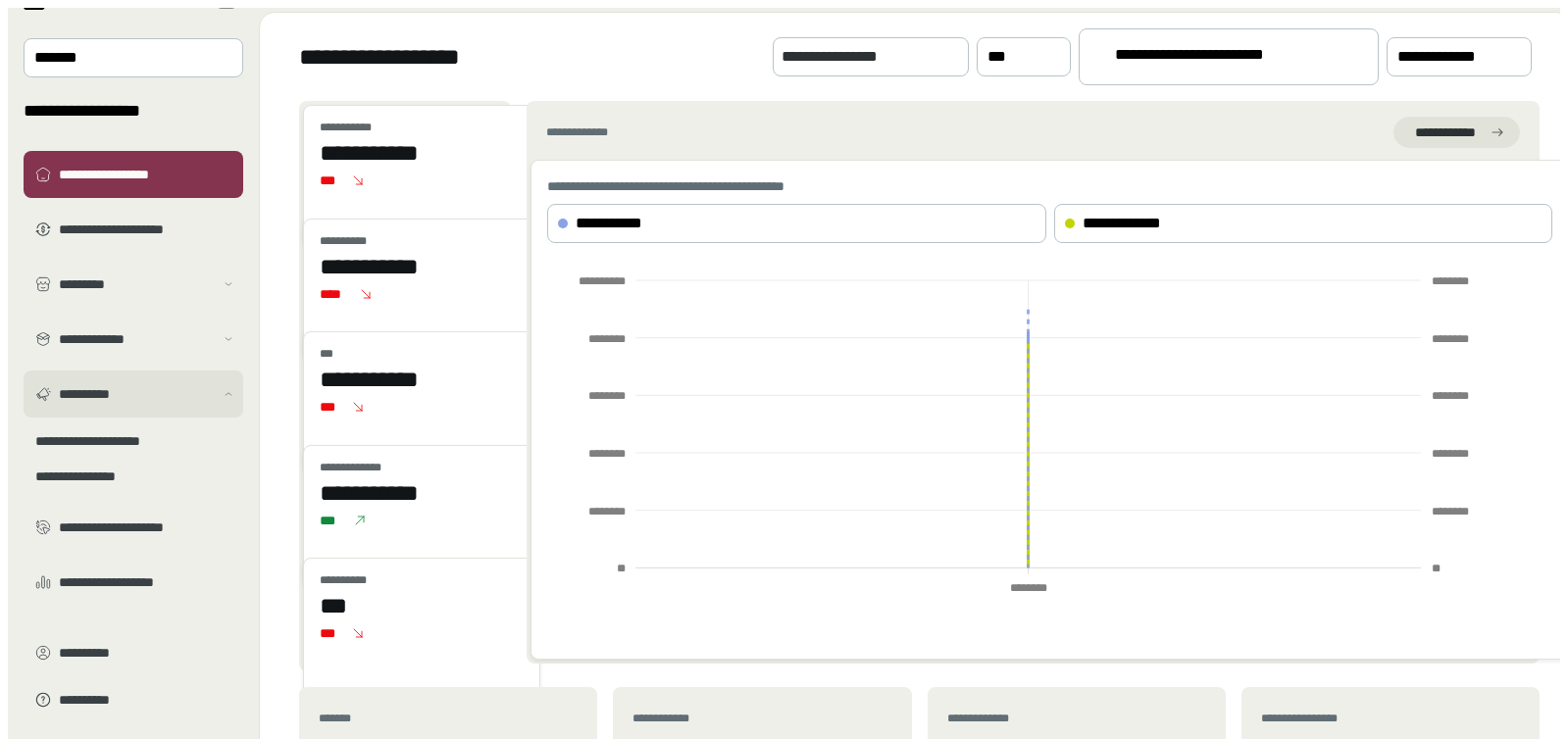 scroll, scrollTop: 50, scrollLeft: 0, axis: vertical 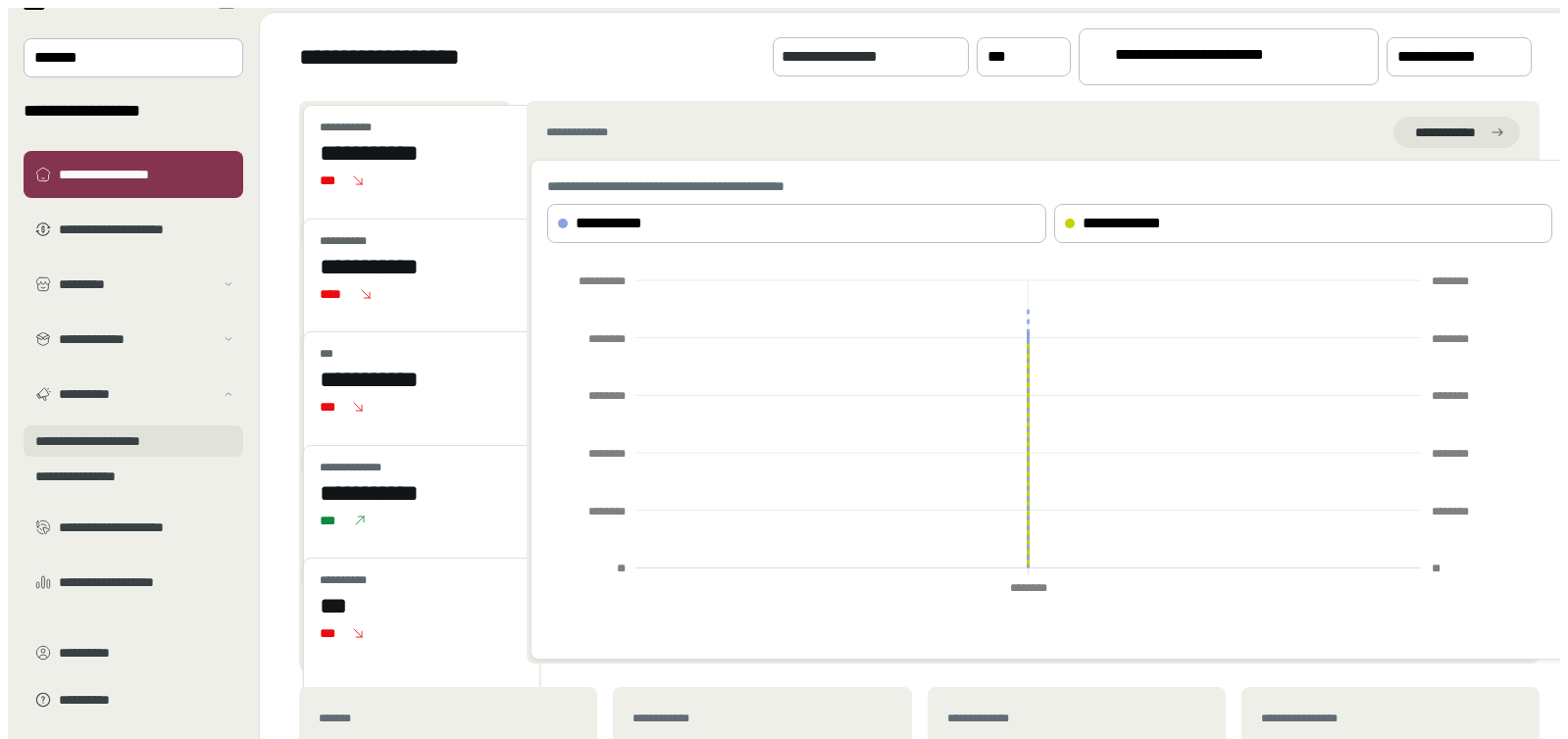 click on "**********" at bounding box center [133, 308] 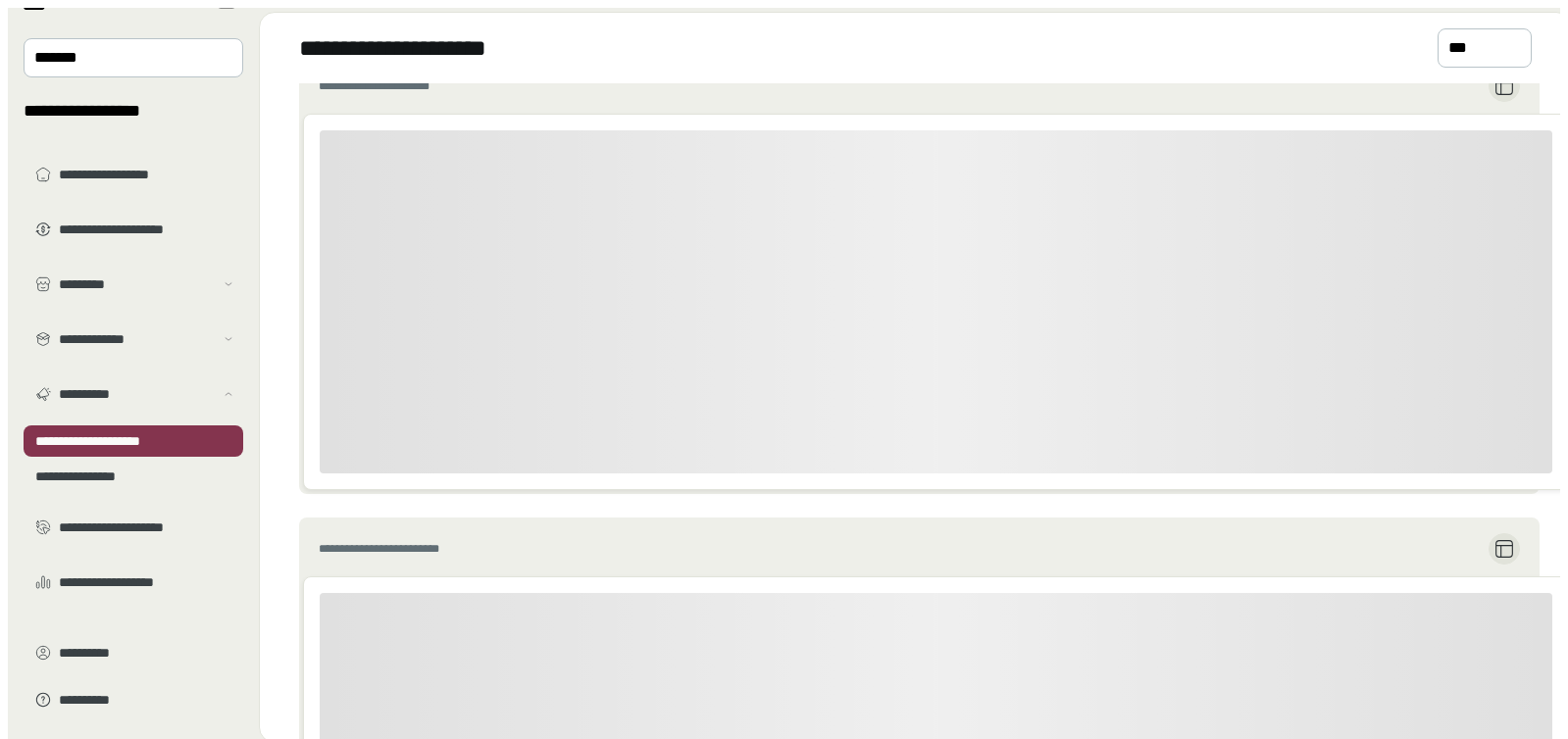 scroll, scrollTop: 0, scrollLeft: 0, axis: both 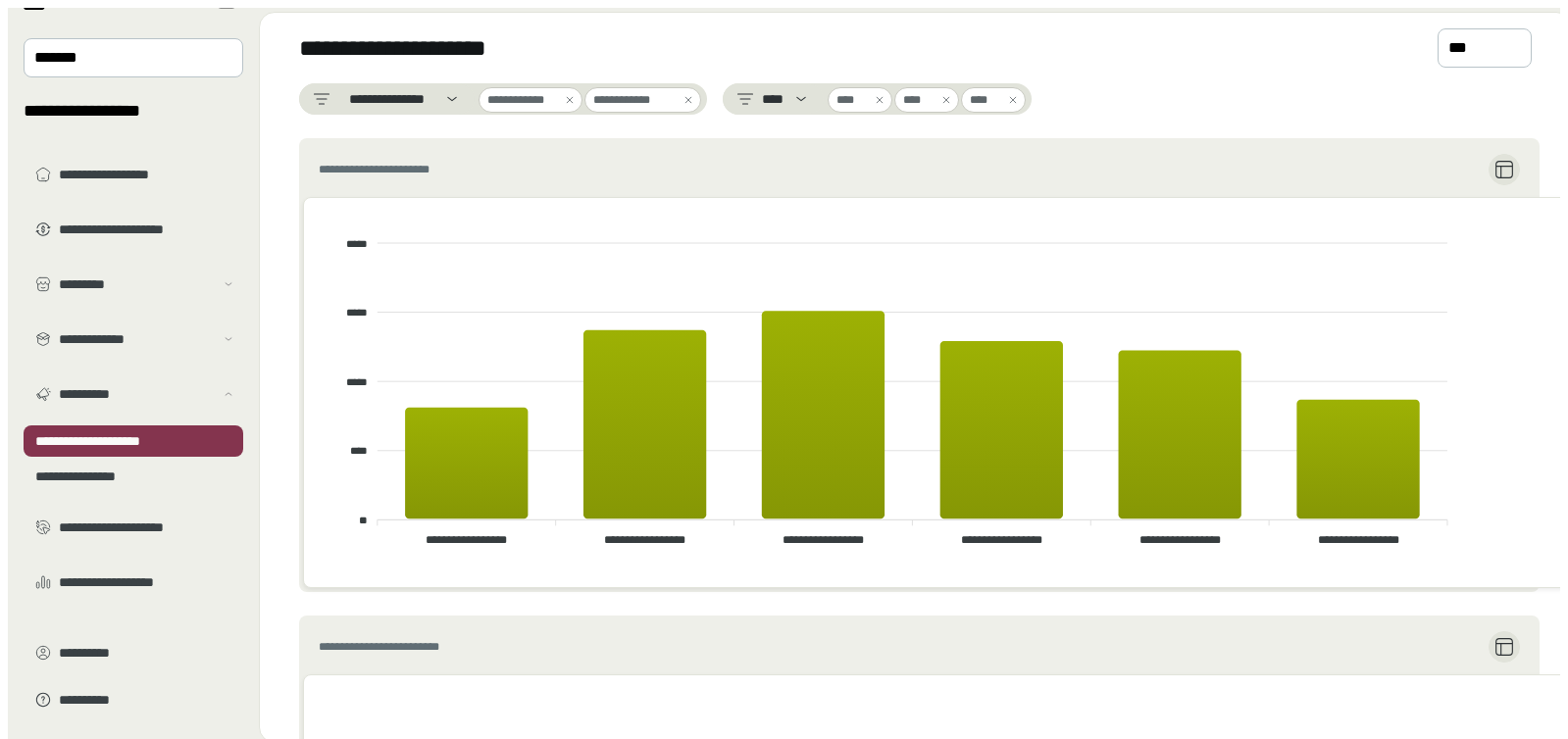 click at bounding box center (570, 100) 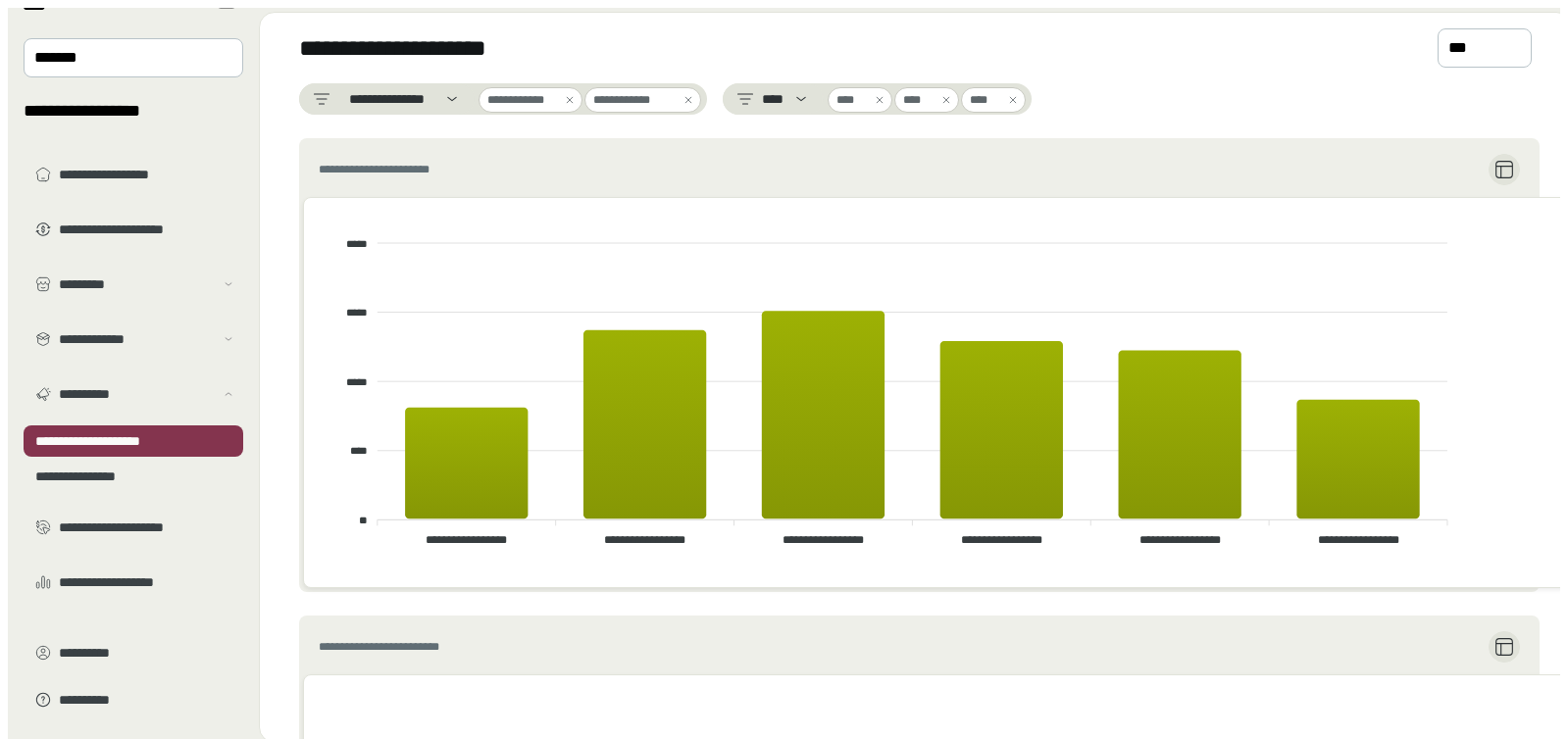 click at bounding box center (570, 100) 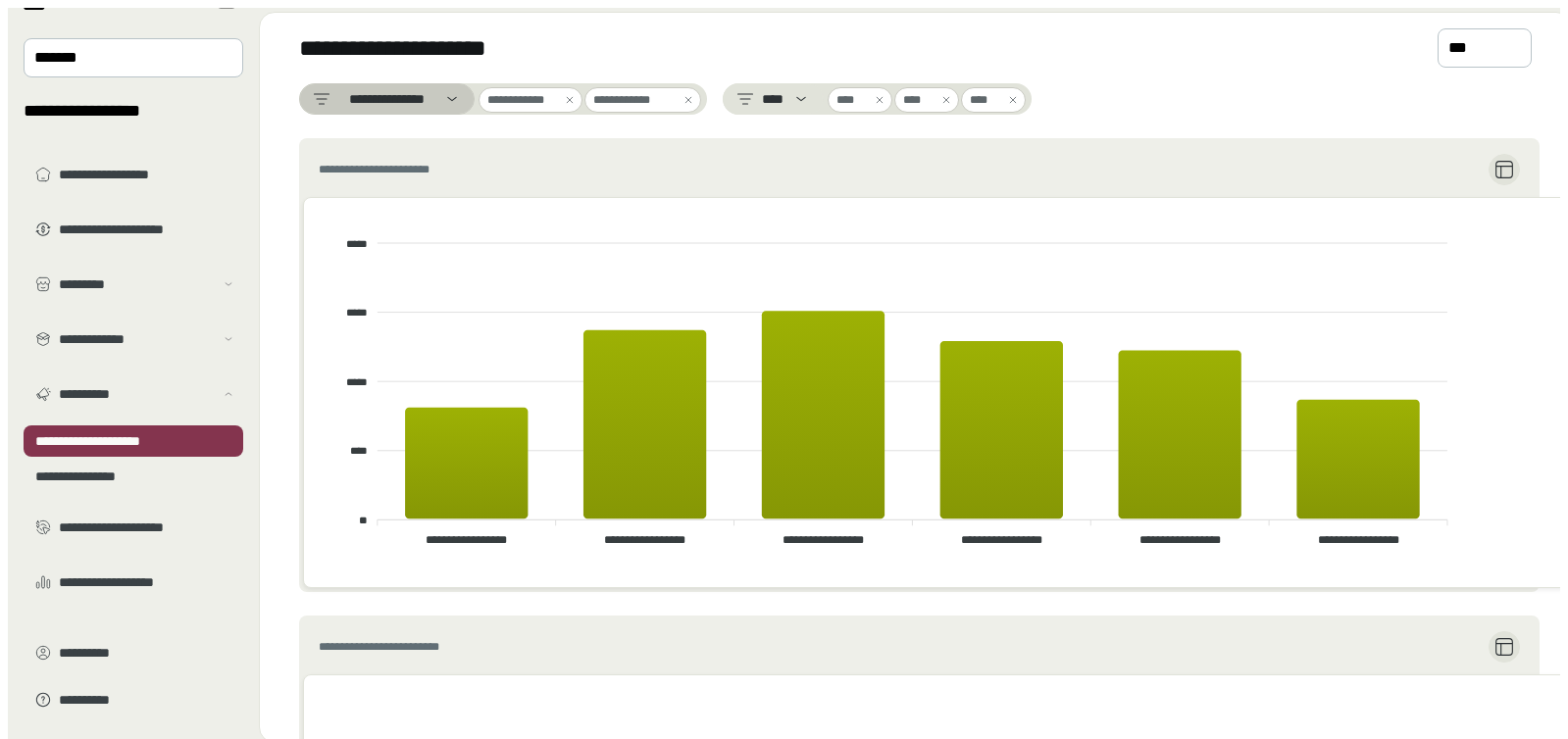 click on "**********" at bounding box center [386, 99] 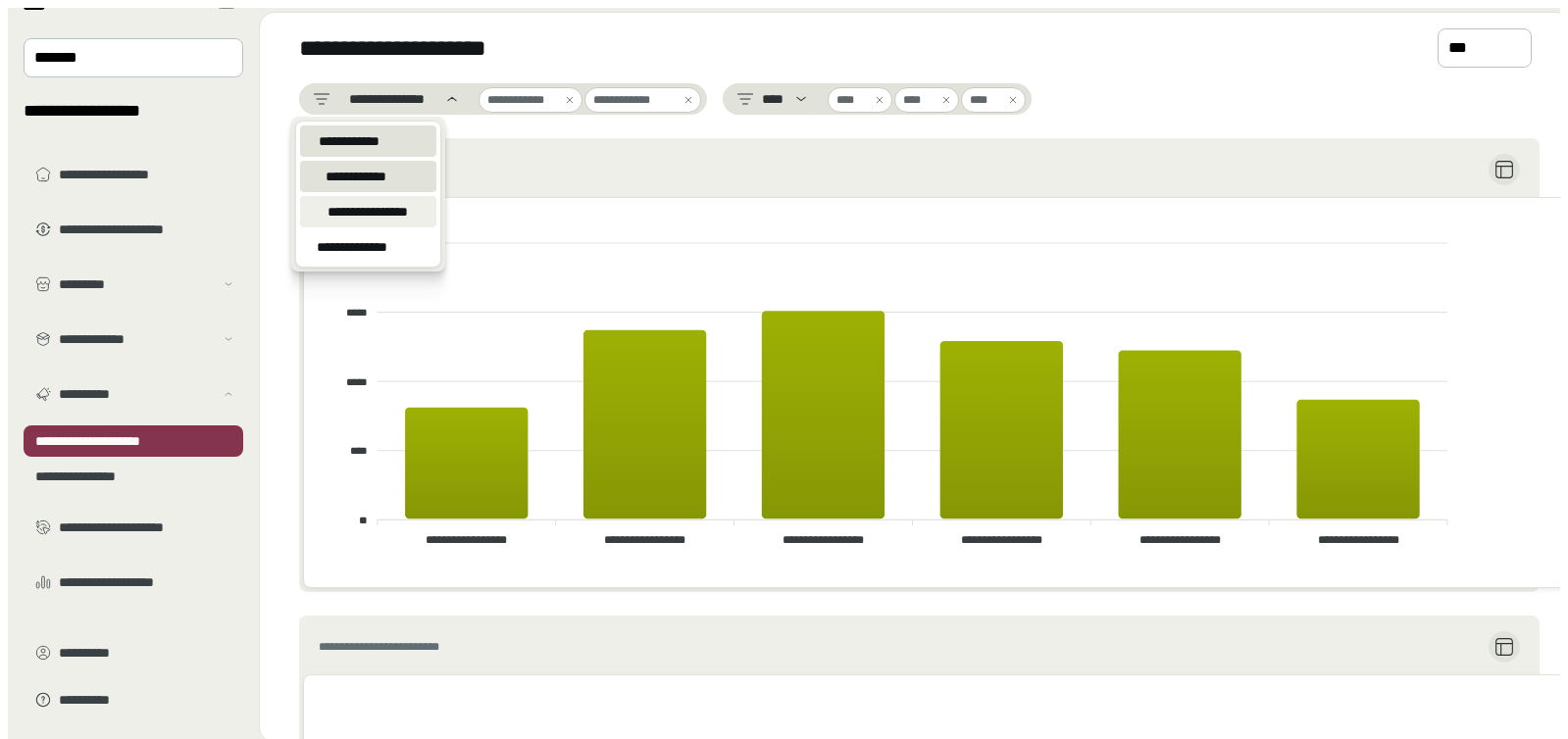 click on "**********" at bounding box center (349, 141) 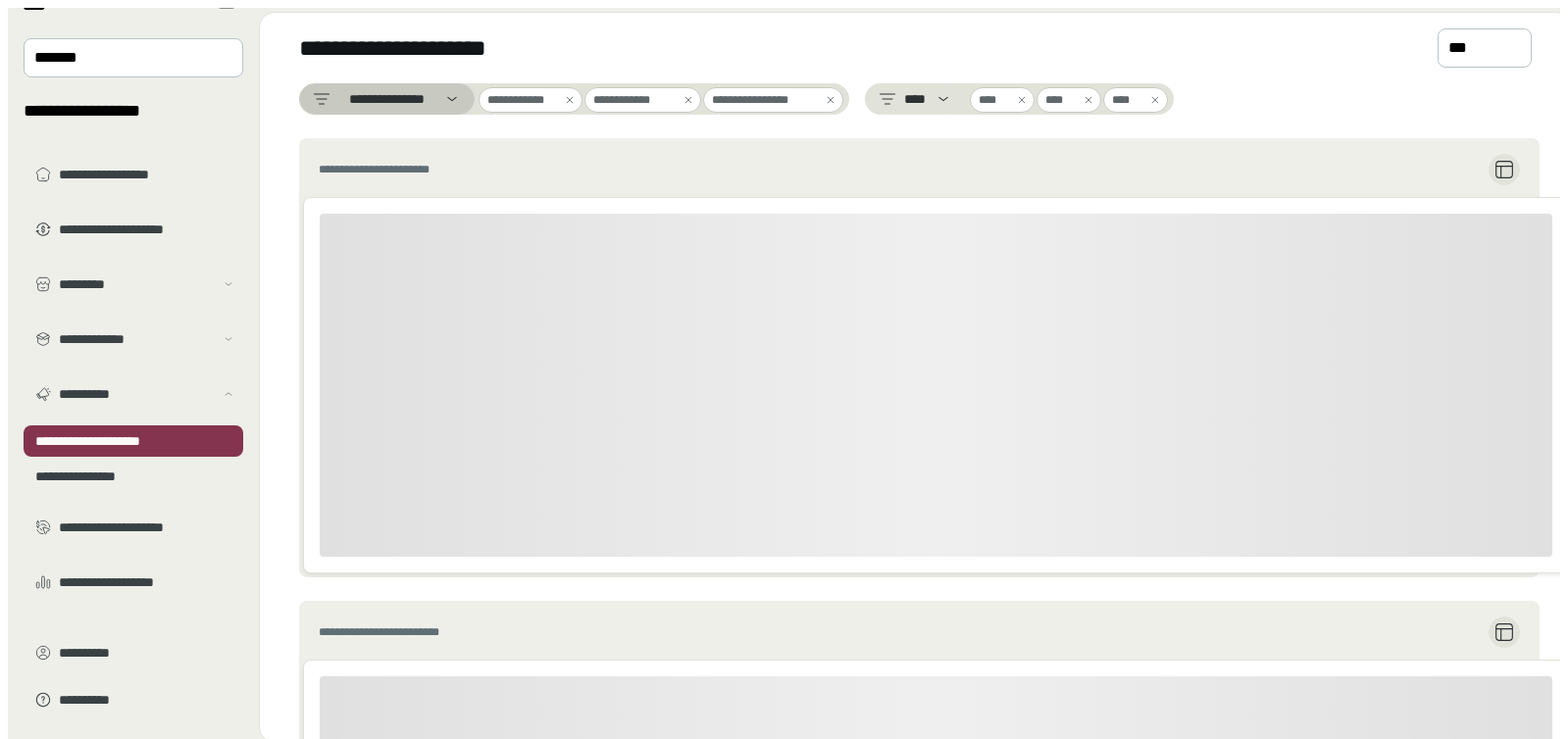 click on "**********" at bounding box center [386, 99] 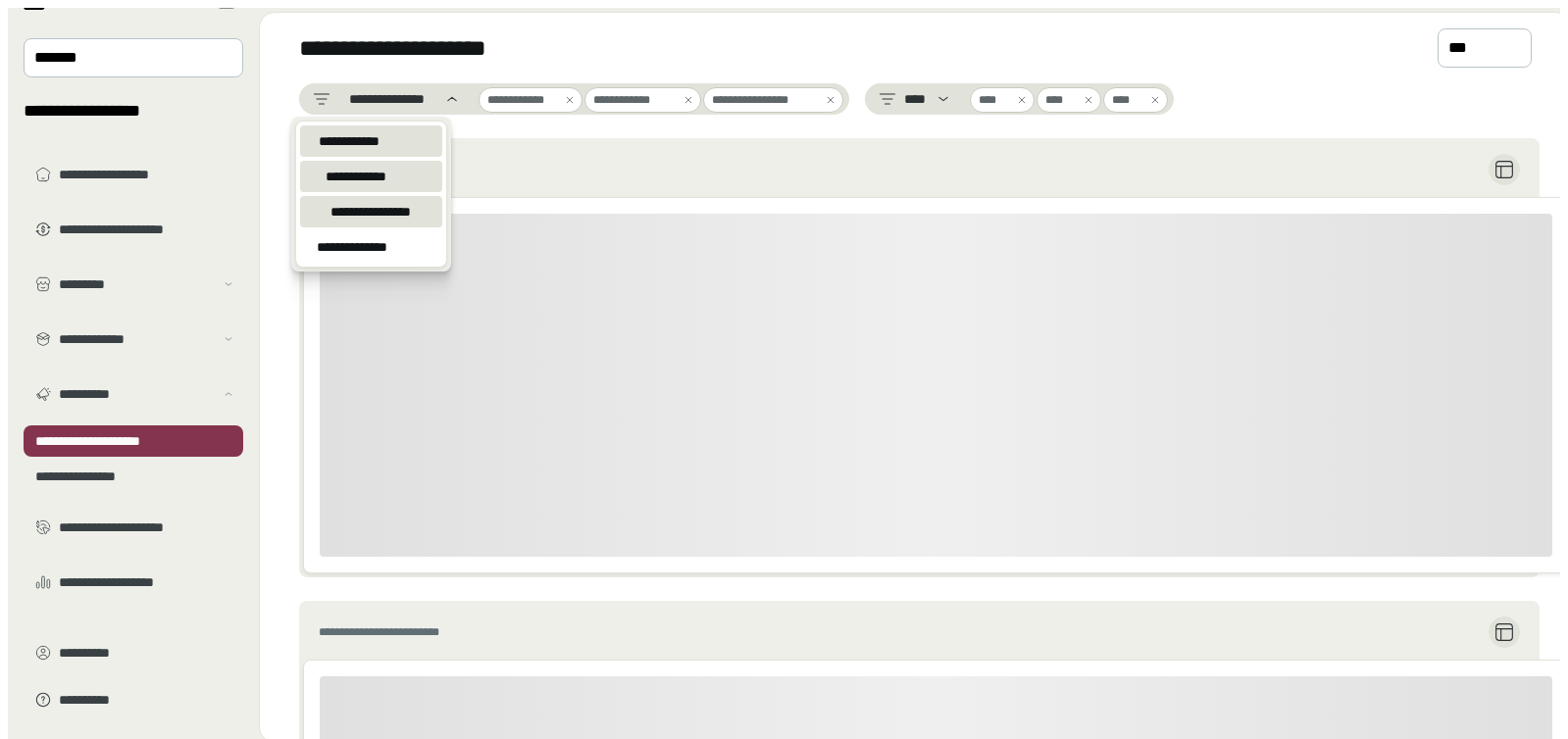 click on "**********" at bounding box center (349, 141) 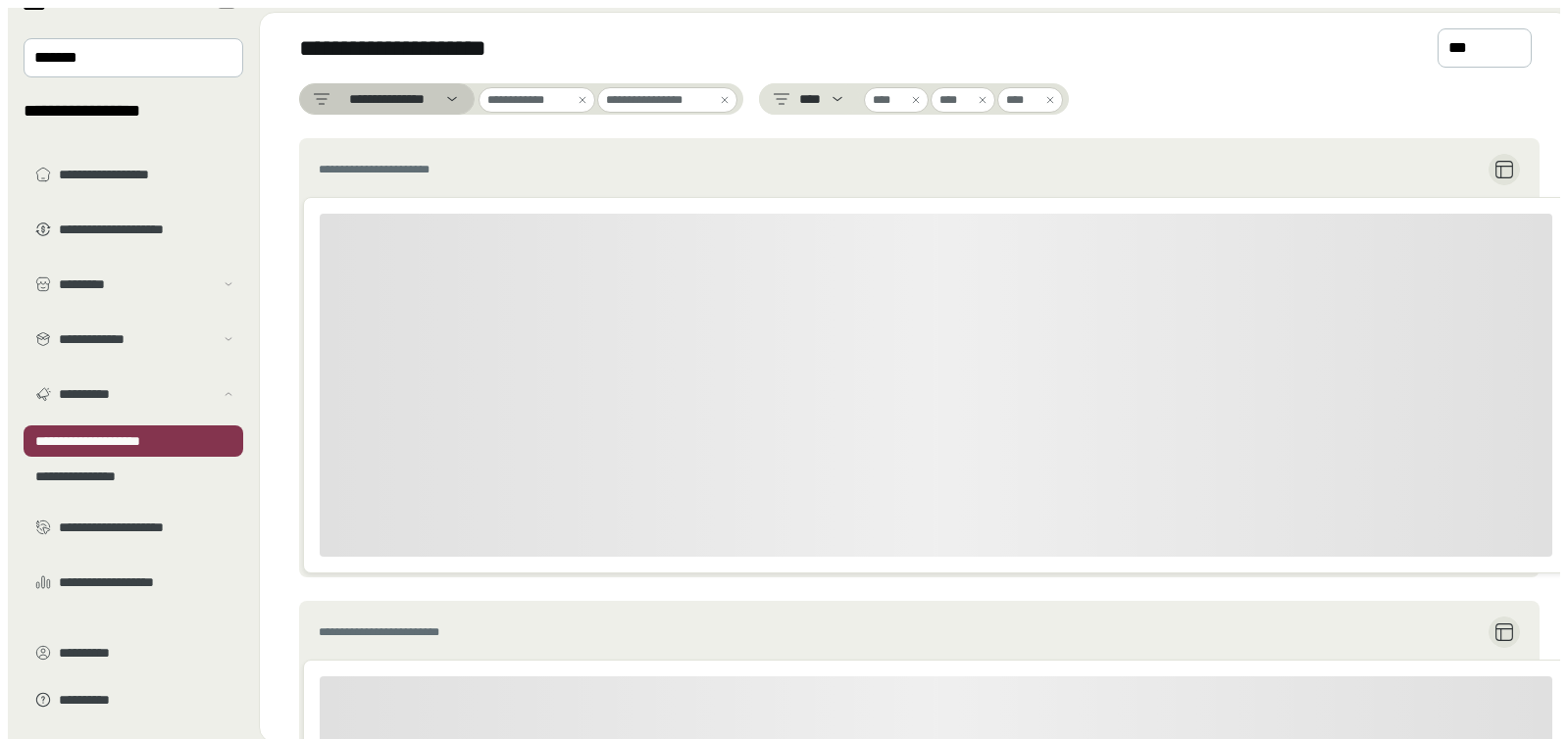 click at bounding box center (386, 99) 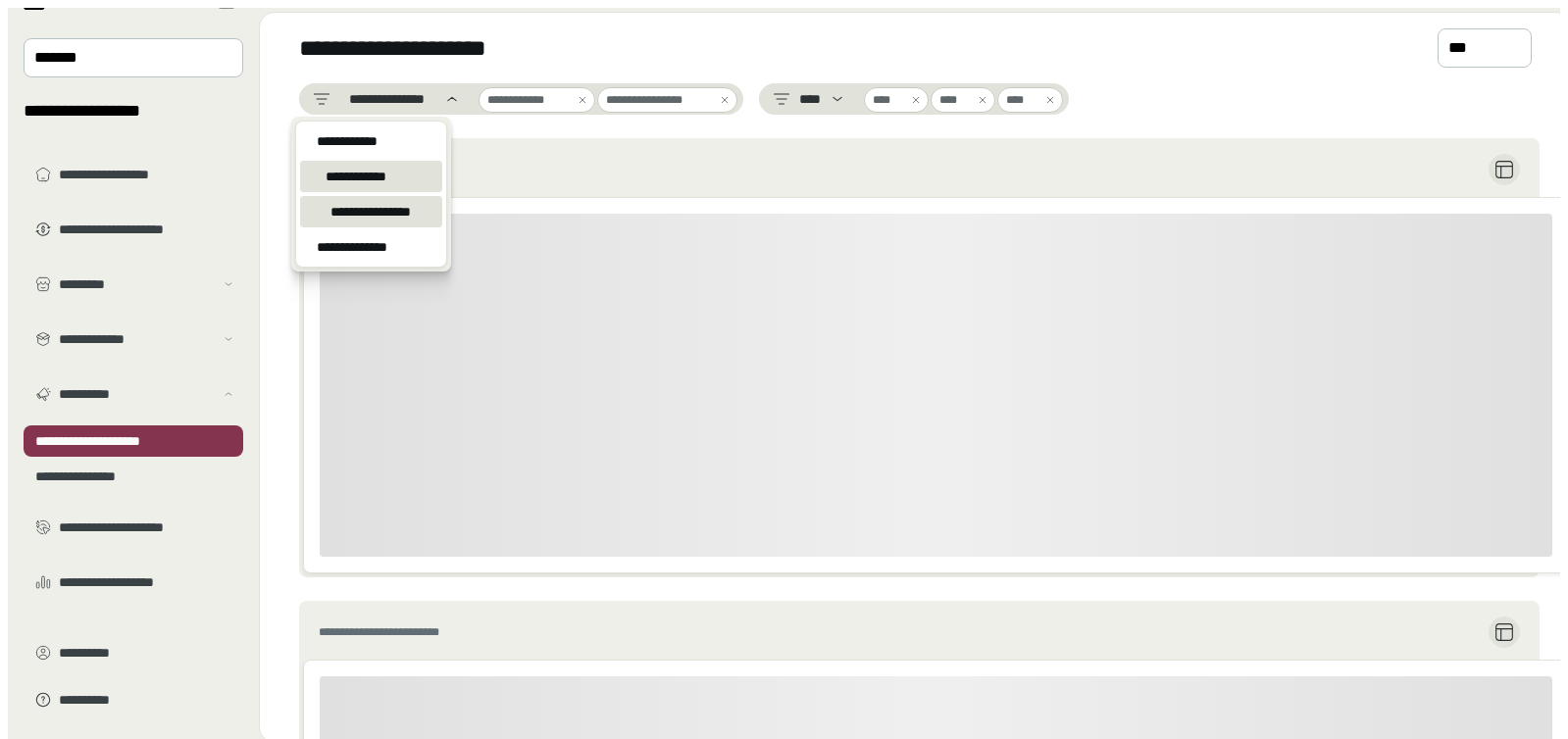 click on "**********" at bounding box center (346, 141) 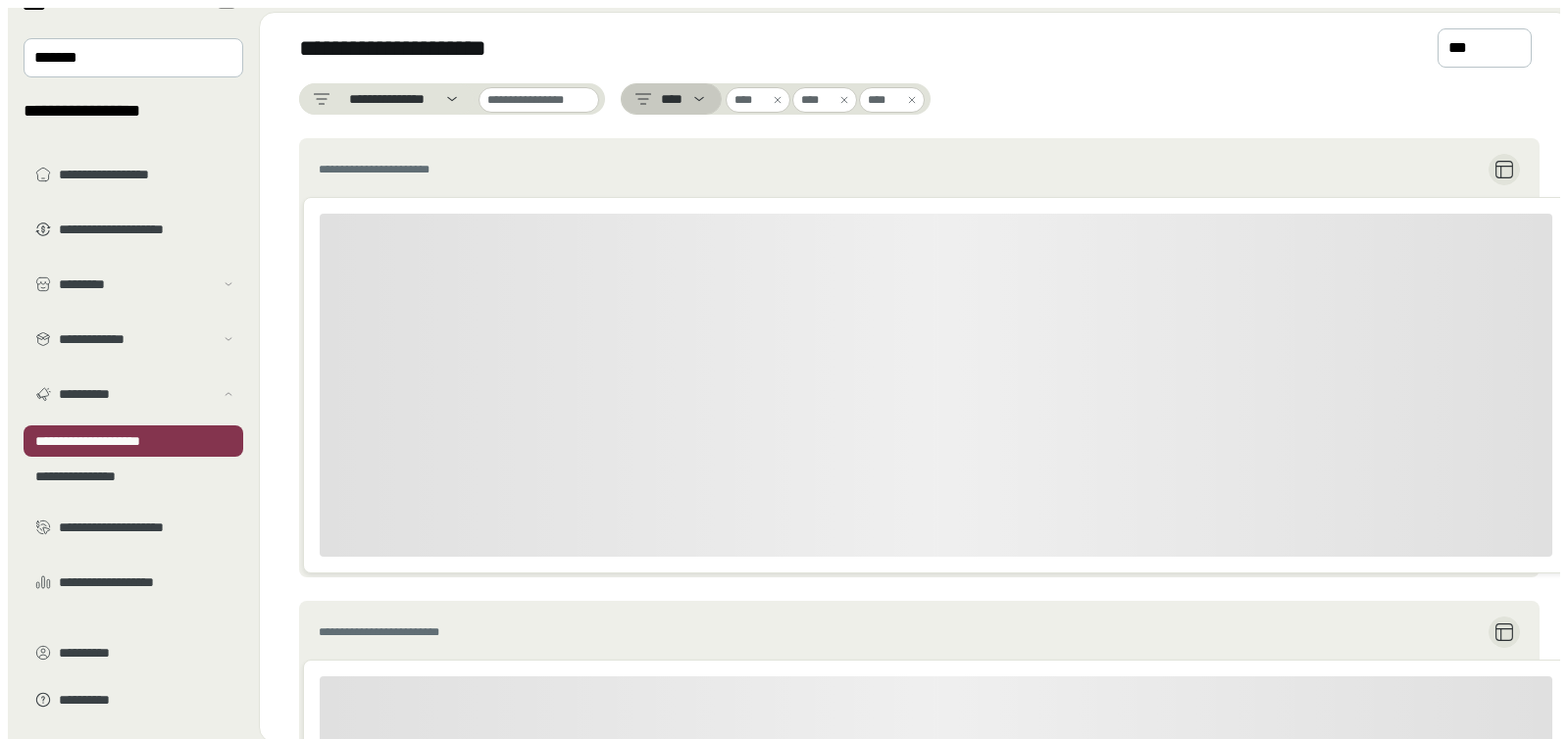 click on "****" at bounding box center (386, 99) 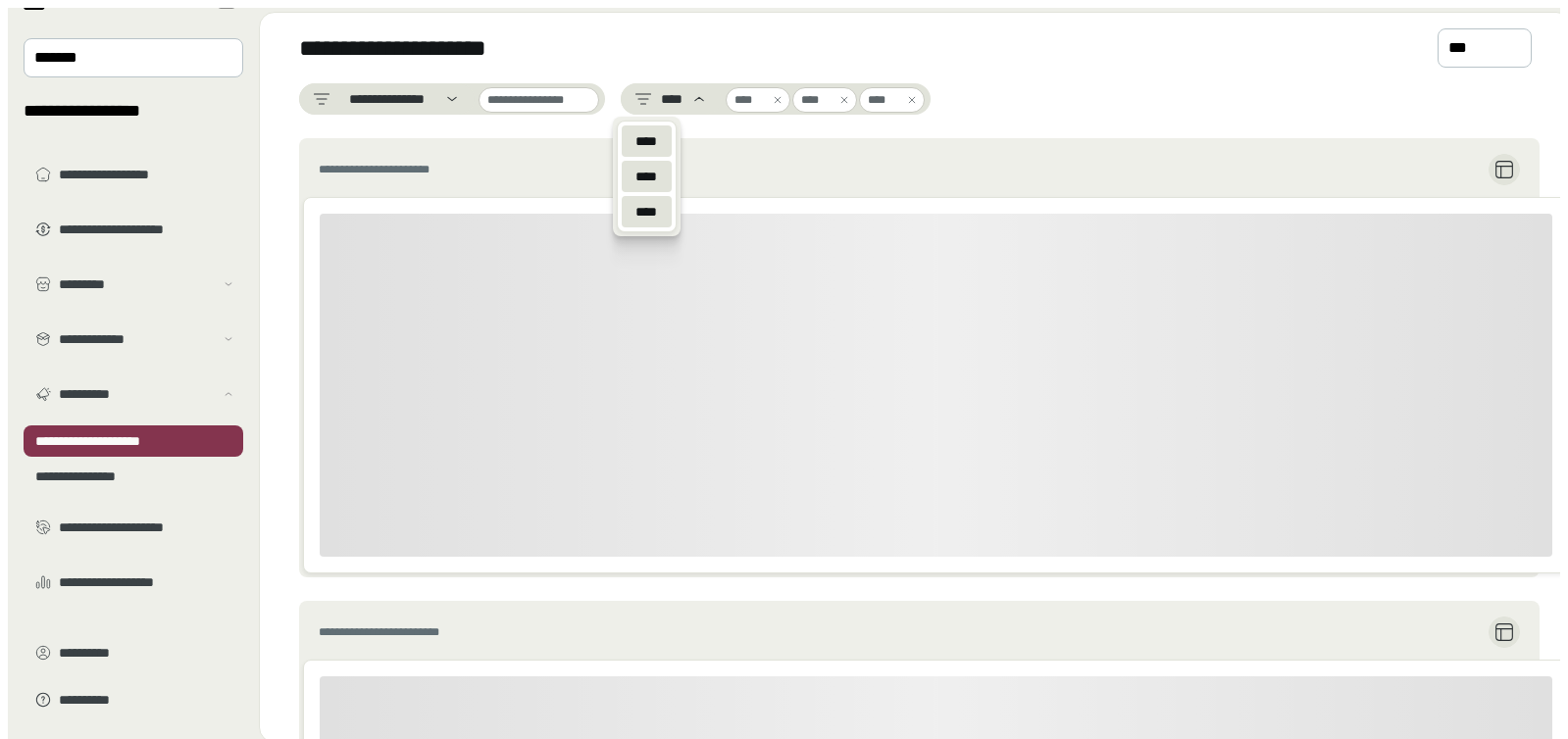 click on "****" at bounding box center [646, 141] 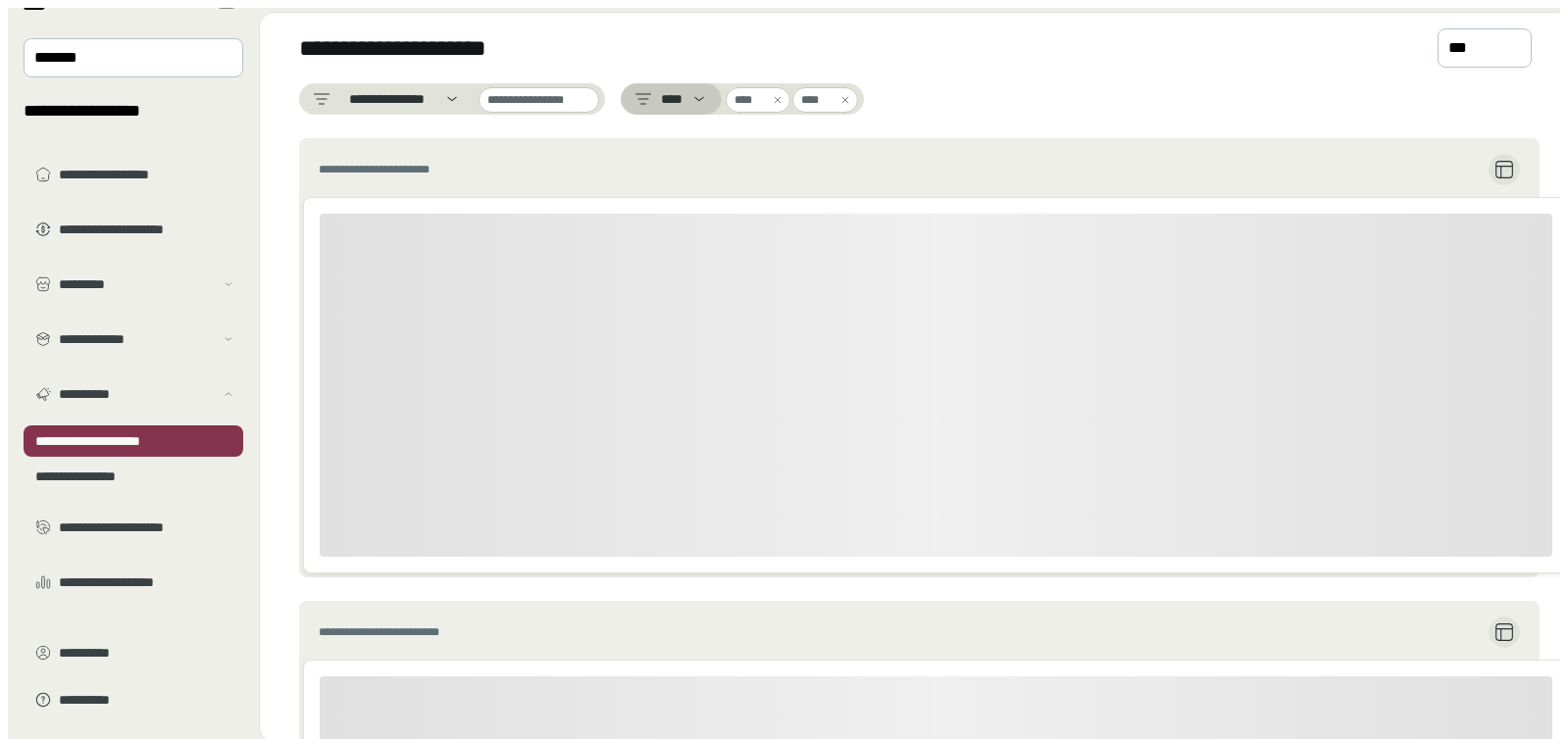 click on "****" at bounding box center [386, 99] 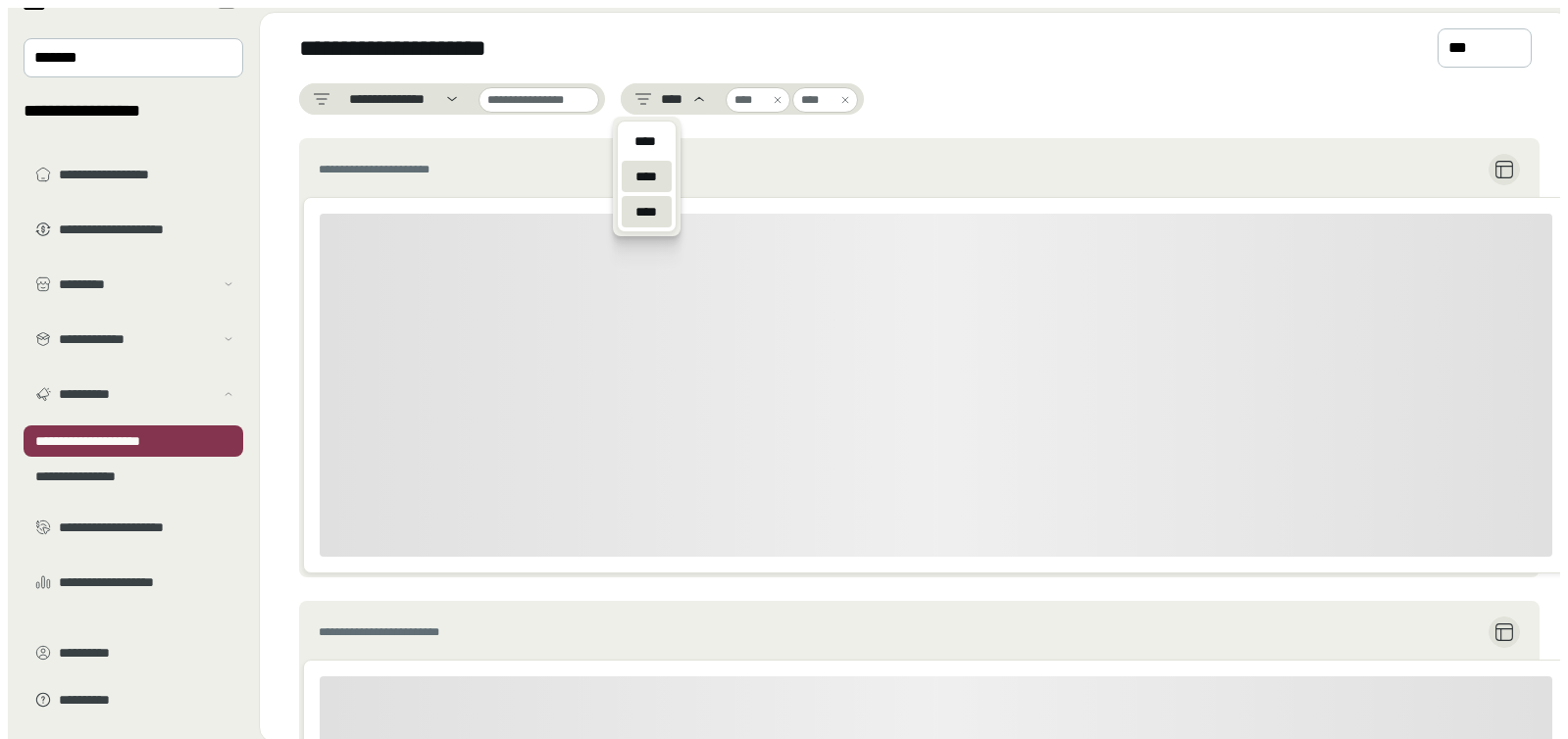 click on "****" at bounding box center [645, 141] 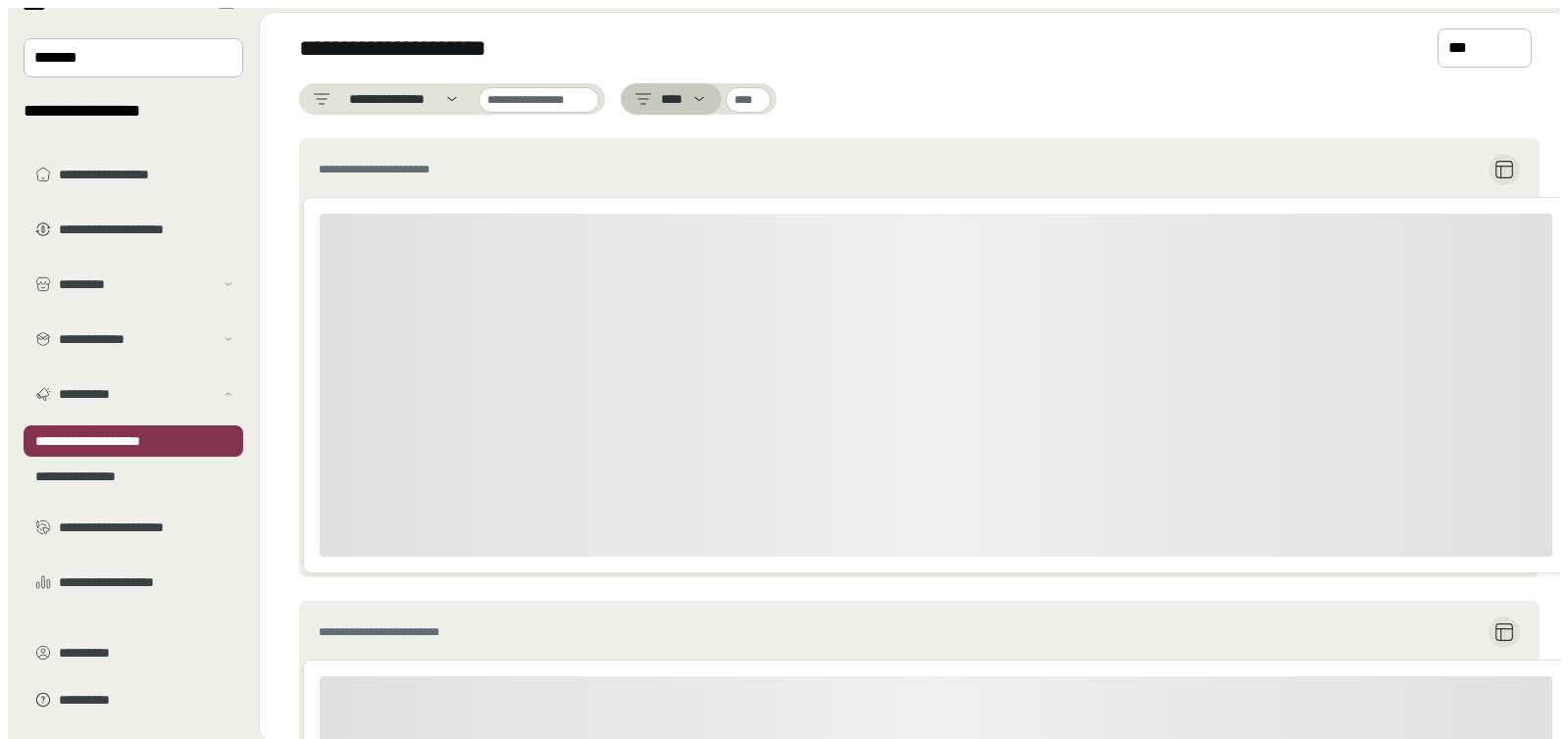 click on "****" at bounding box center (386, 99) 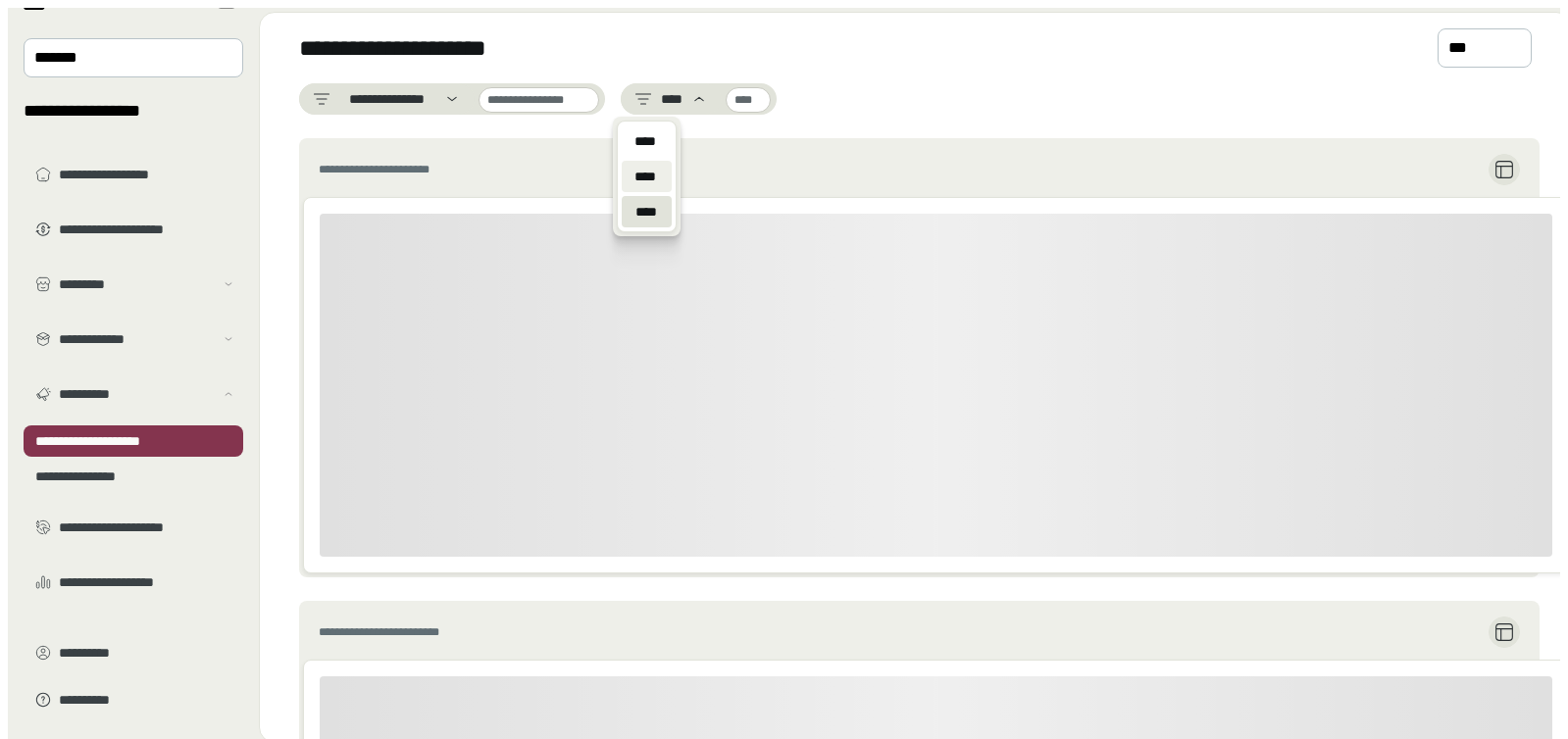 click on "****" at bounding box center (645, 141) 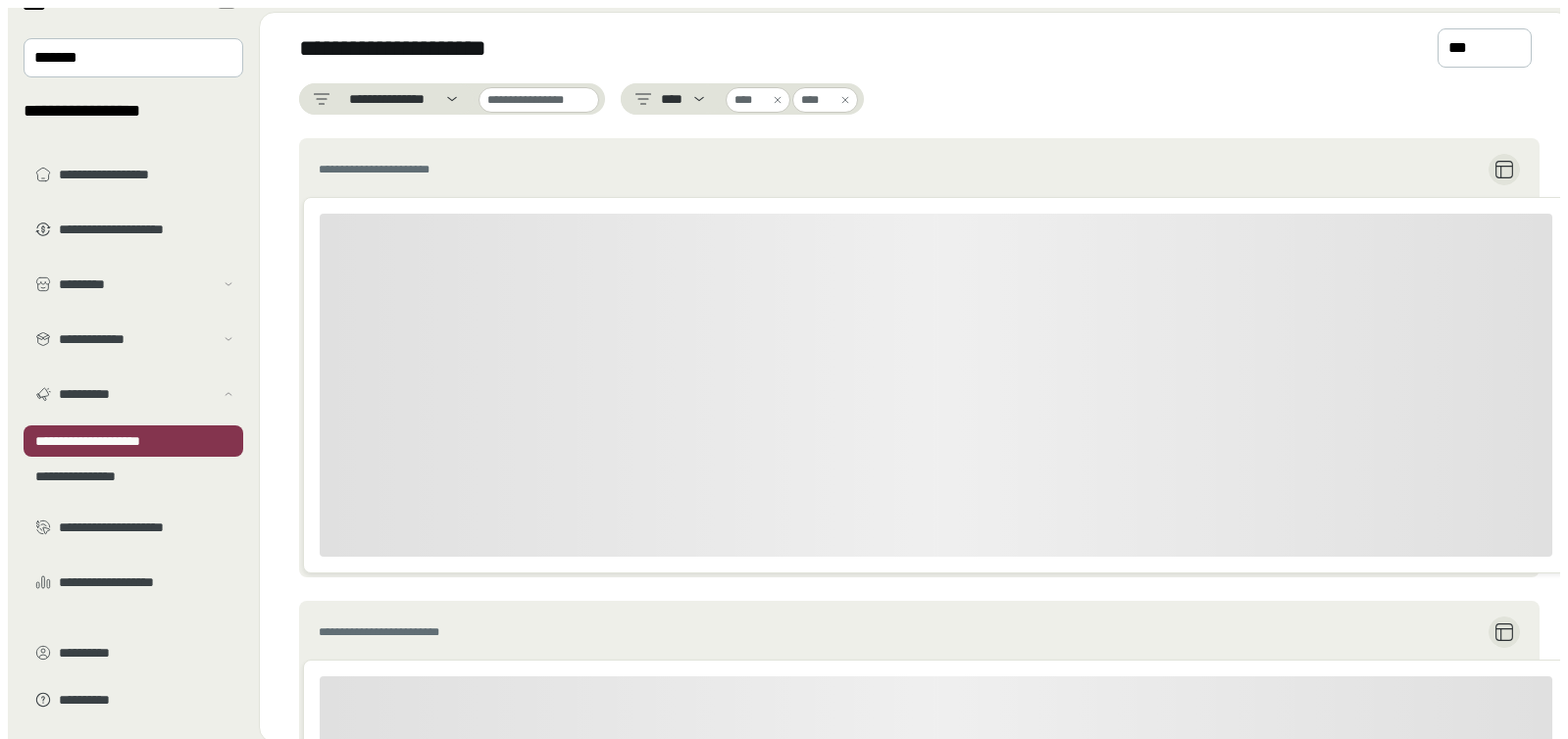 click on "**********" at bounding box center (915, 852) 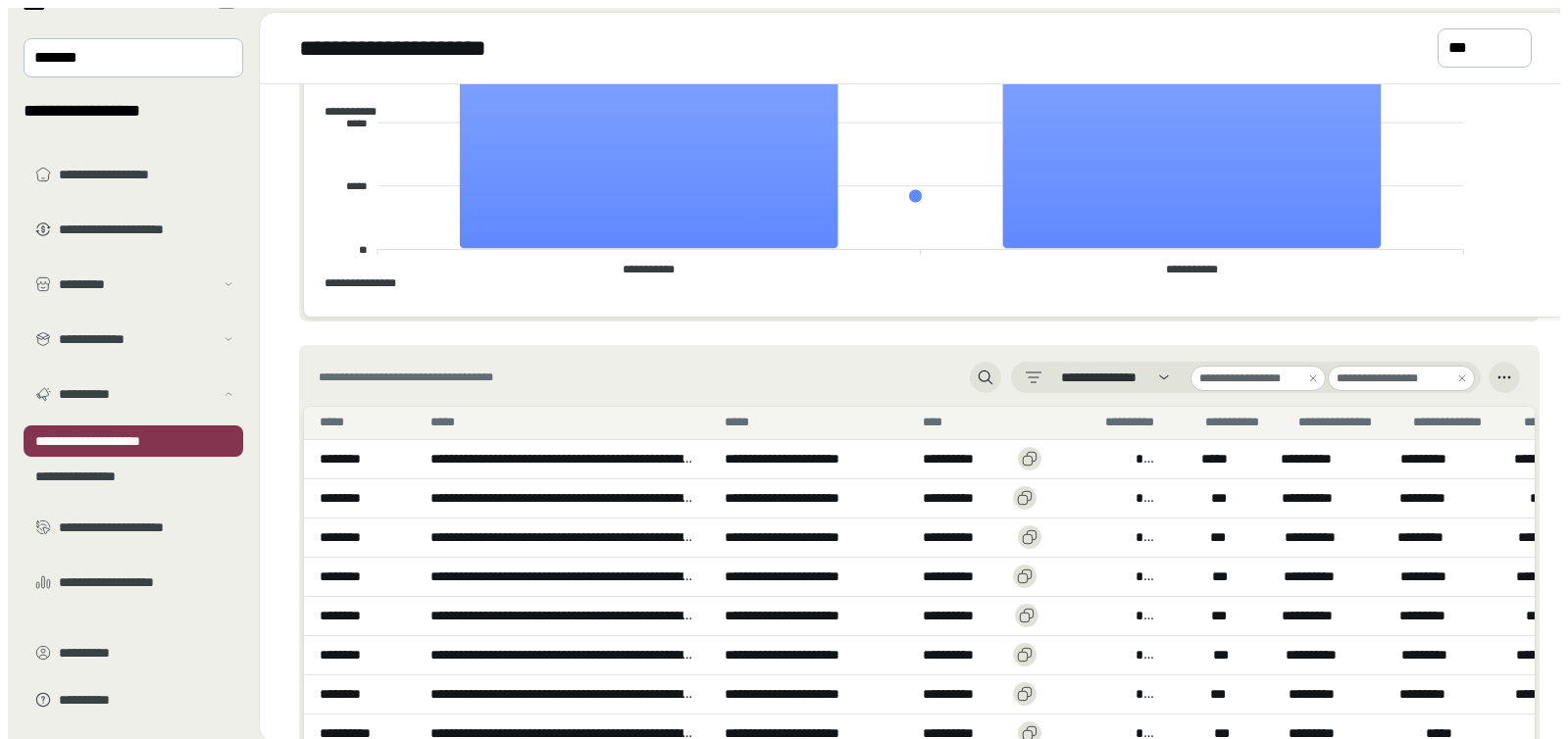 scroll, scrollTop: 819, scrollLeft: 0, axis: vertical 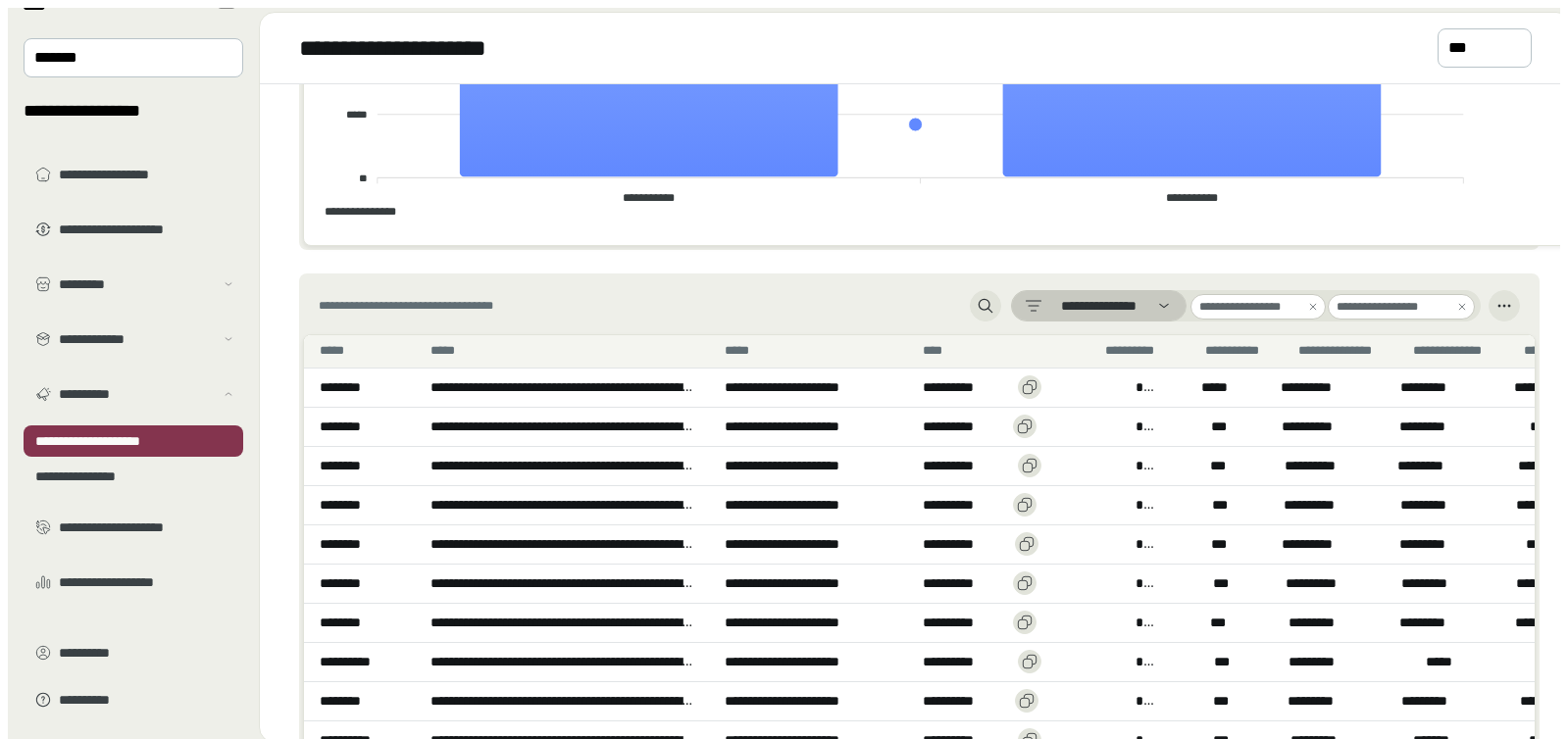 click on "**********" at bounding box center (1098, 306) 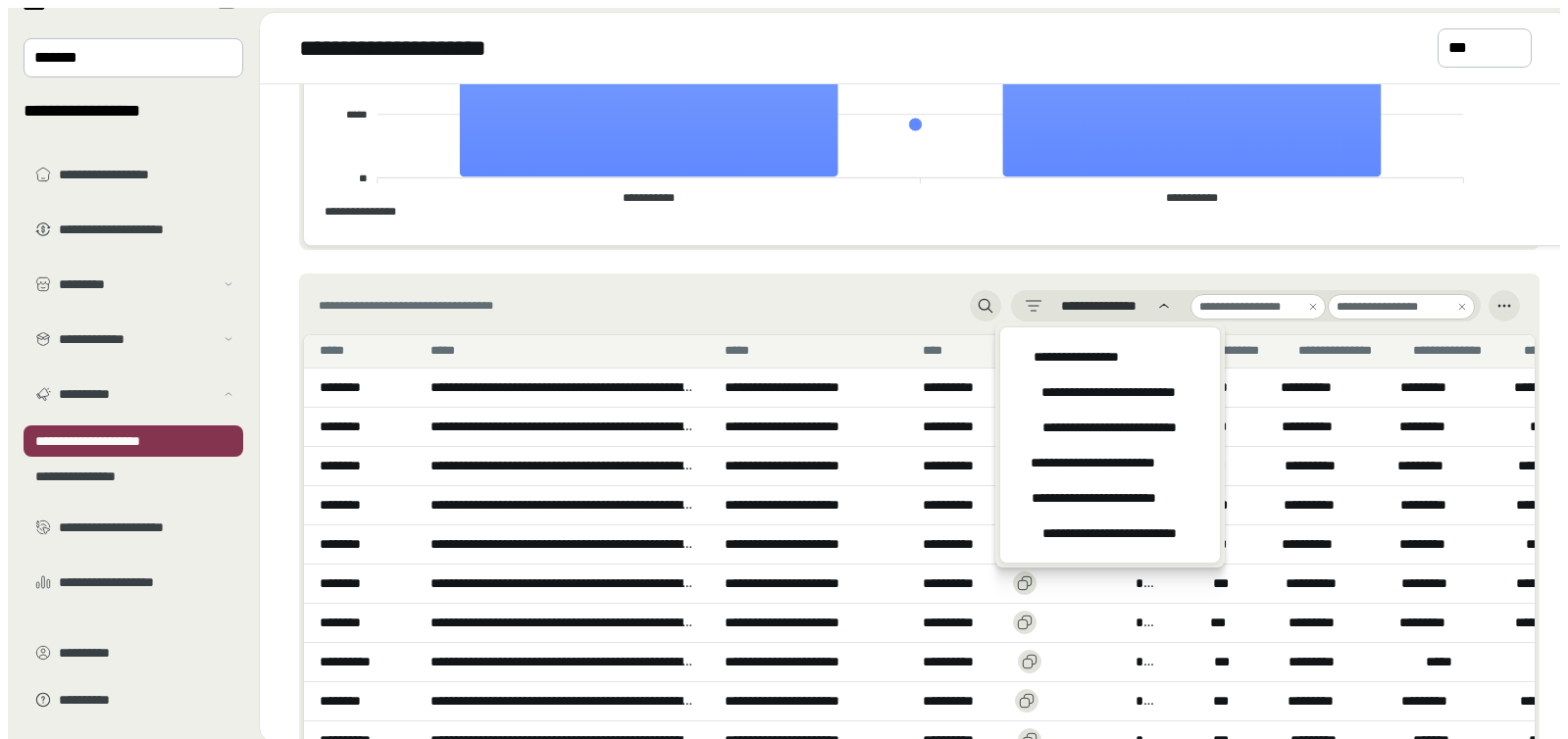 scroll, scrollTop: 333, scrollLeft: 0, axis: vertical 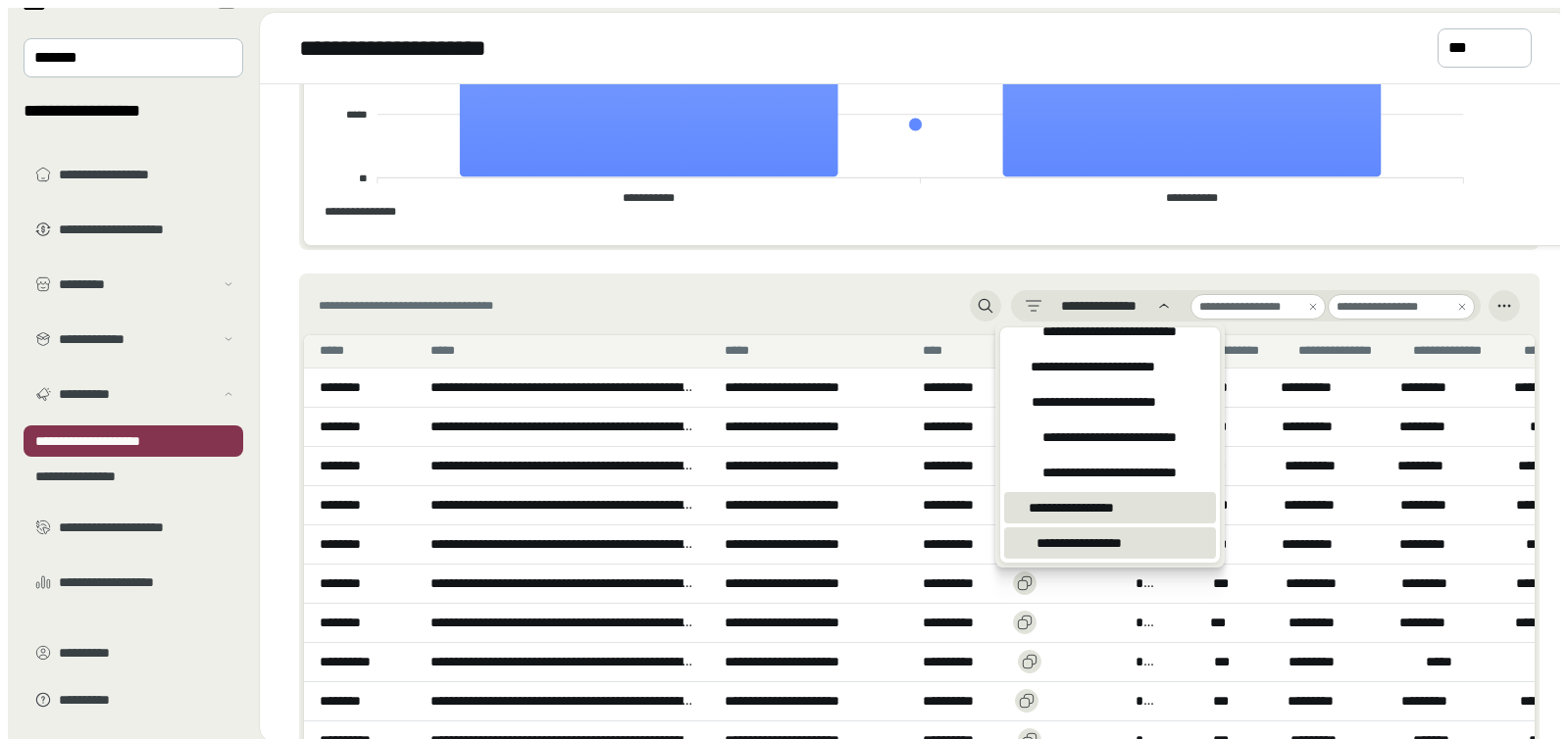 click on "**********" at bounding box center (1068, 14) 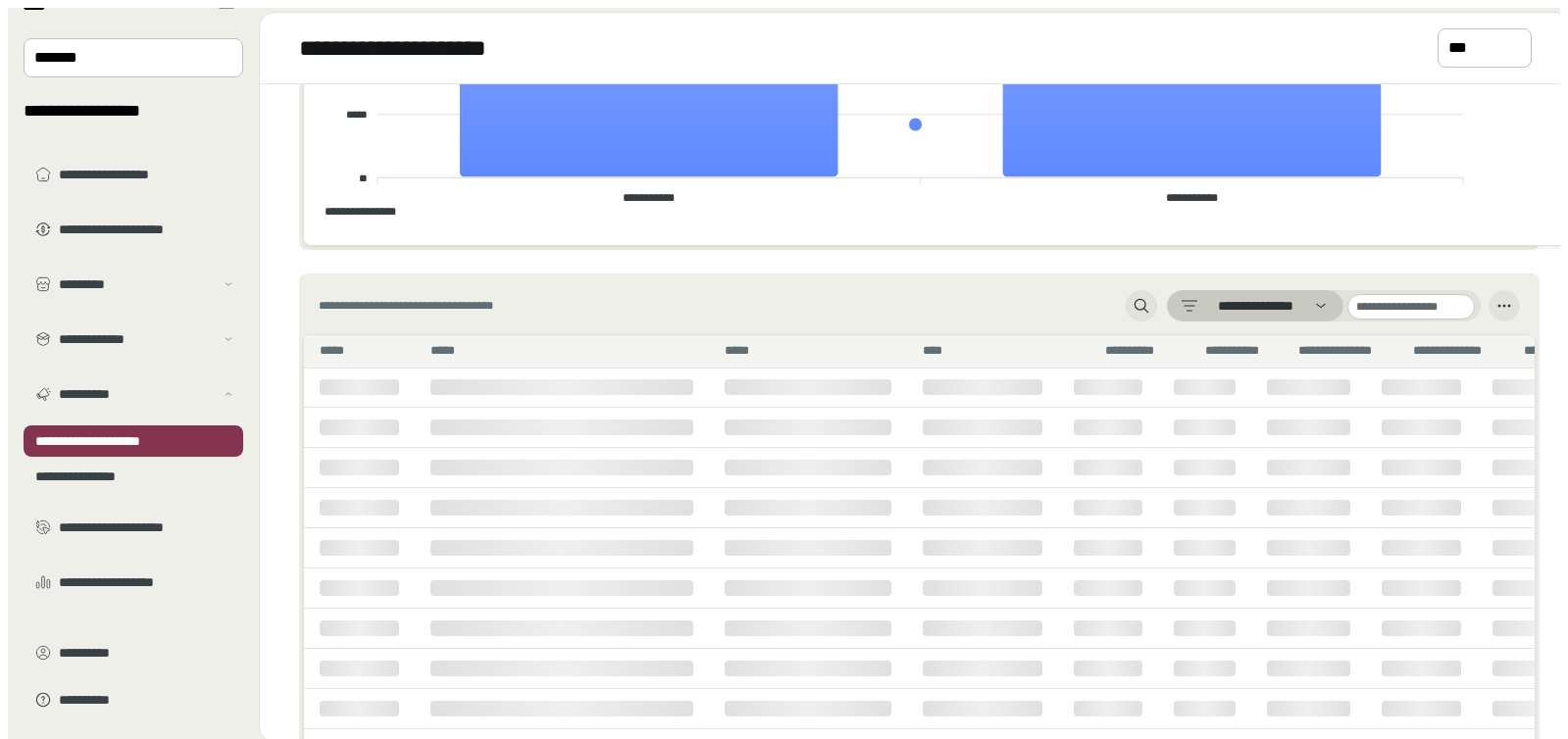 click on "**********" at bounding box center (1254, 306) 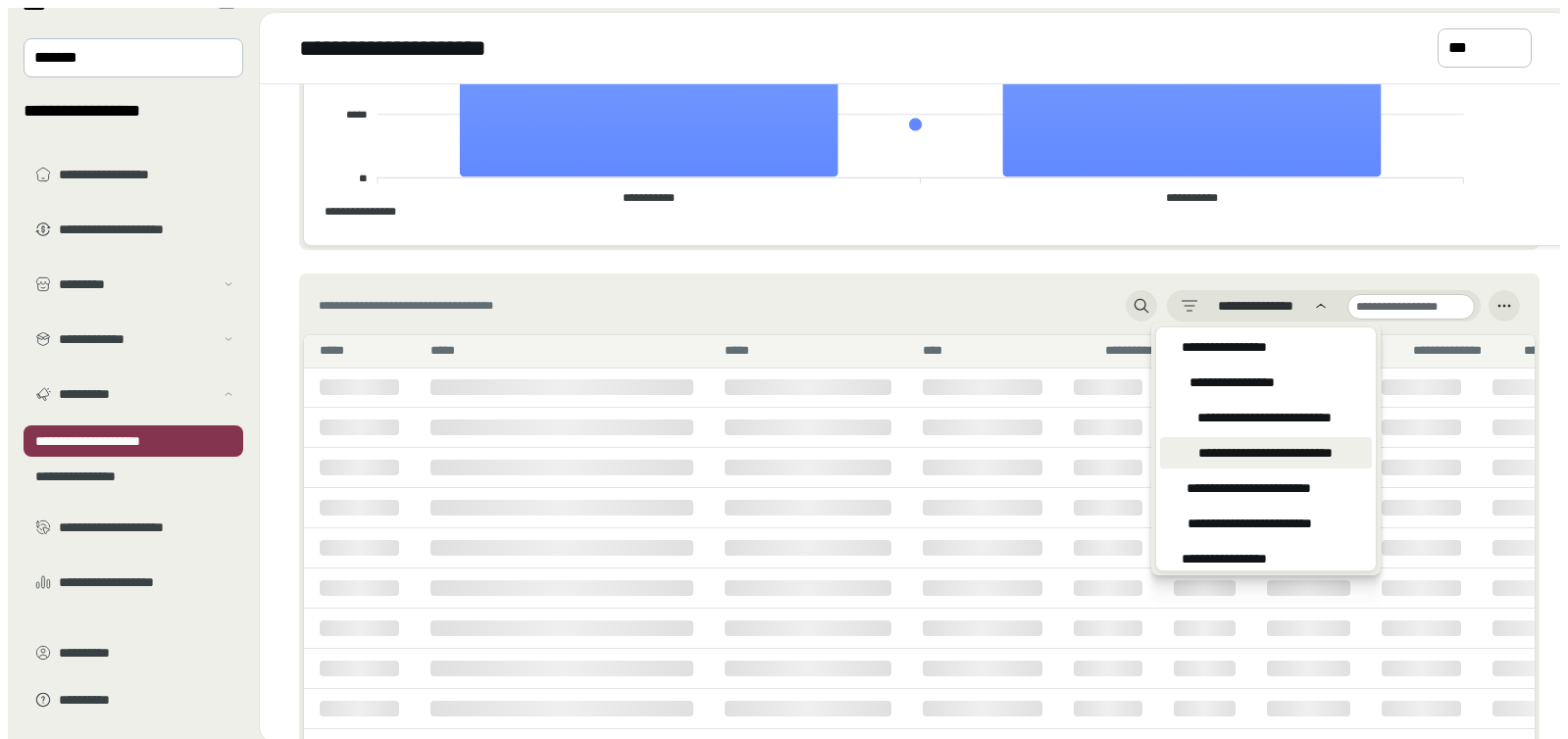 scroll, scrollTop: 333, scrollLeft: 0, axis: vertical 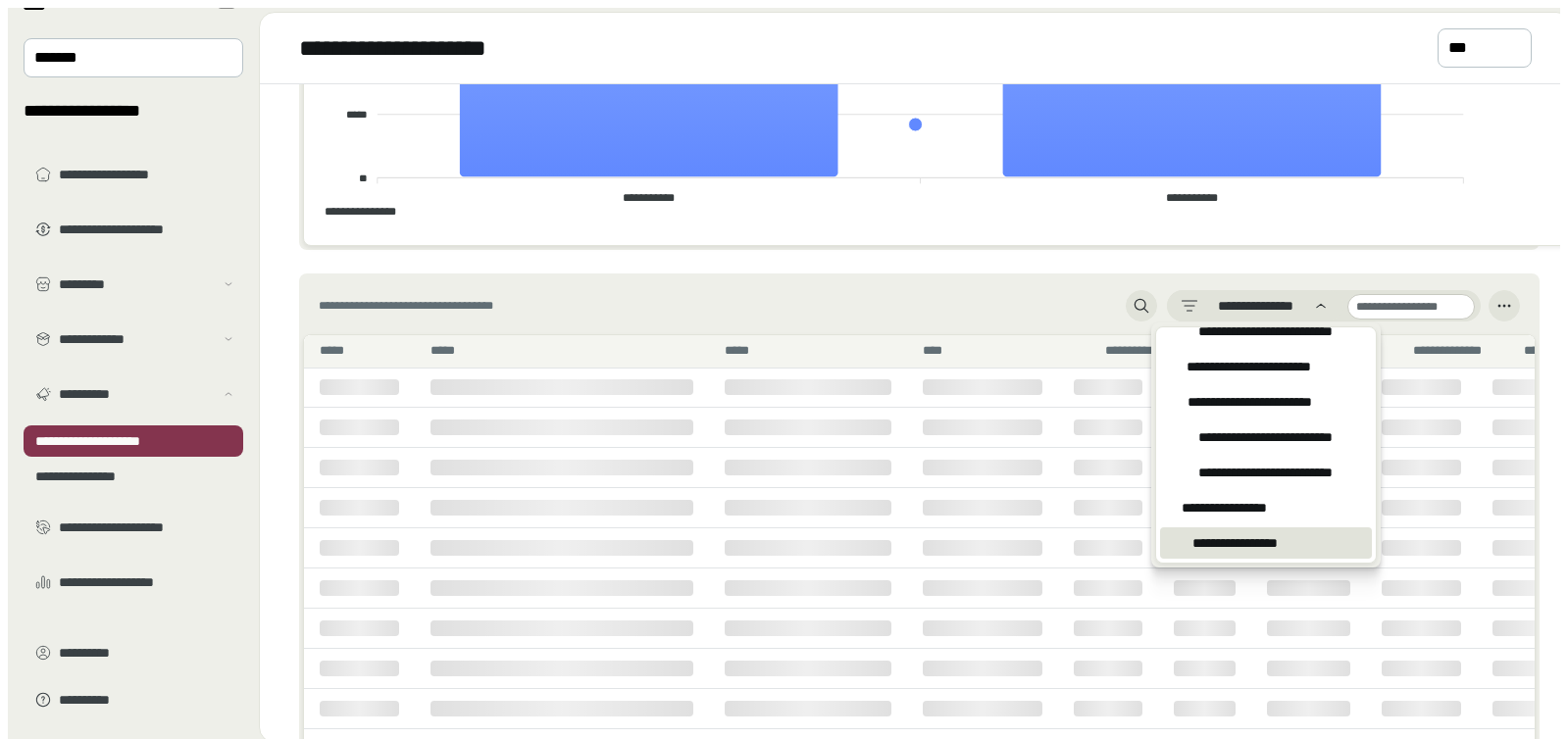 click on "**********" at bounding box center (1224, 14) 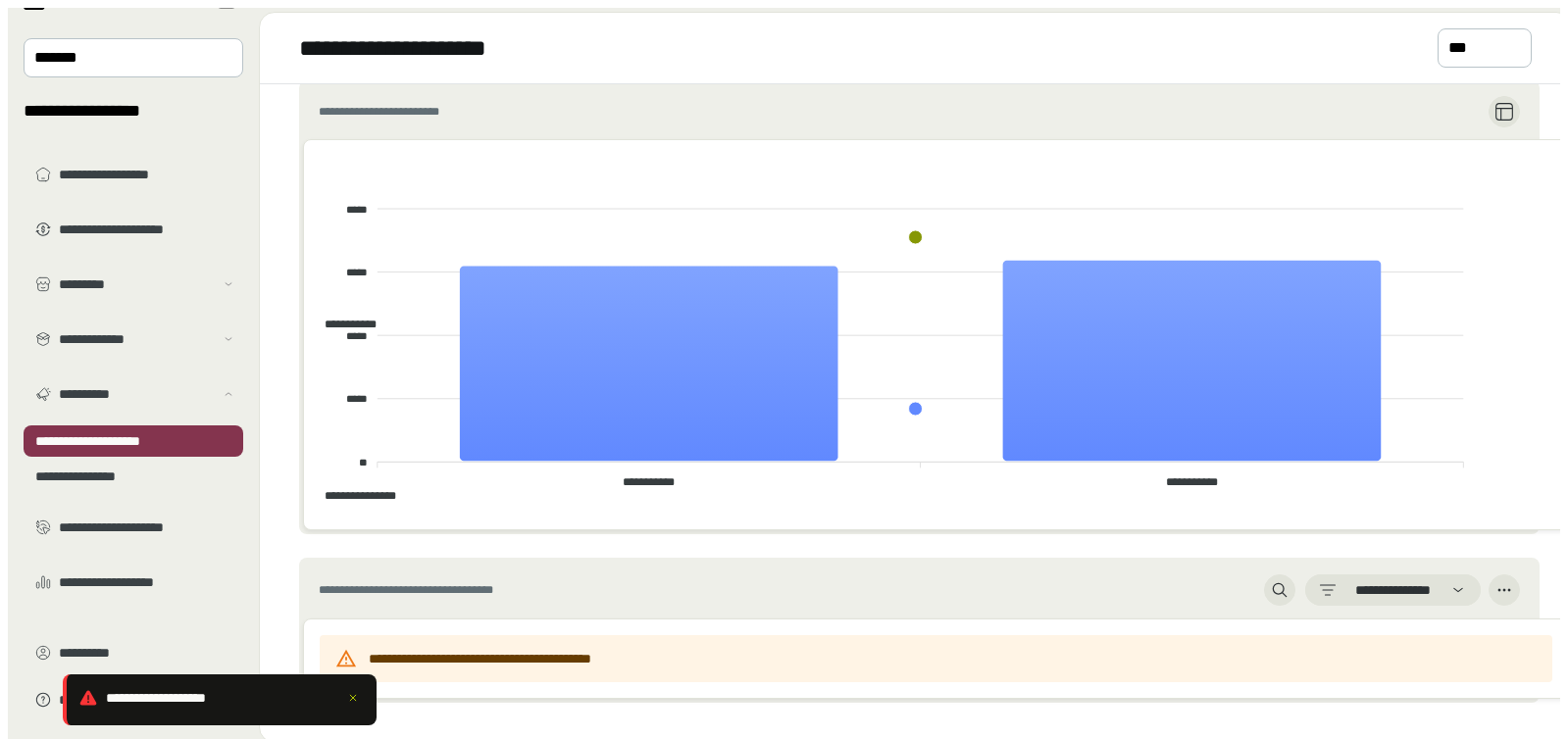 scroll, scrollTop: 533, scrollLeft: 0, axis: vertical 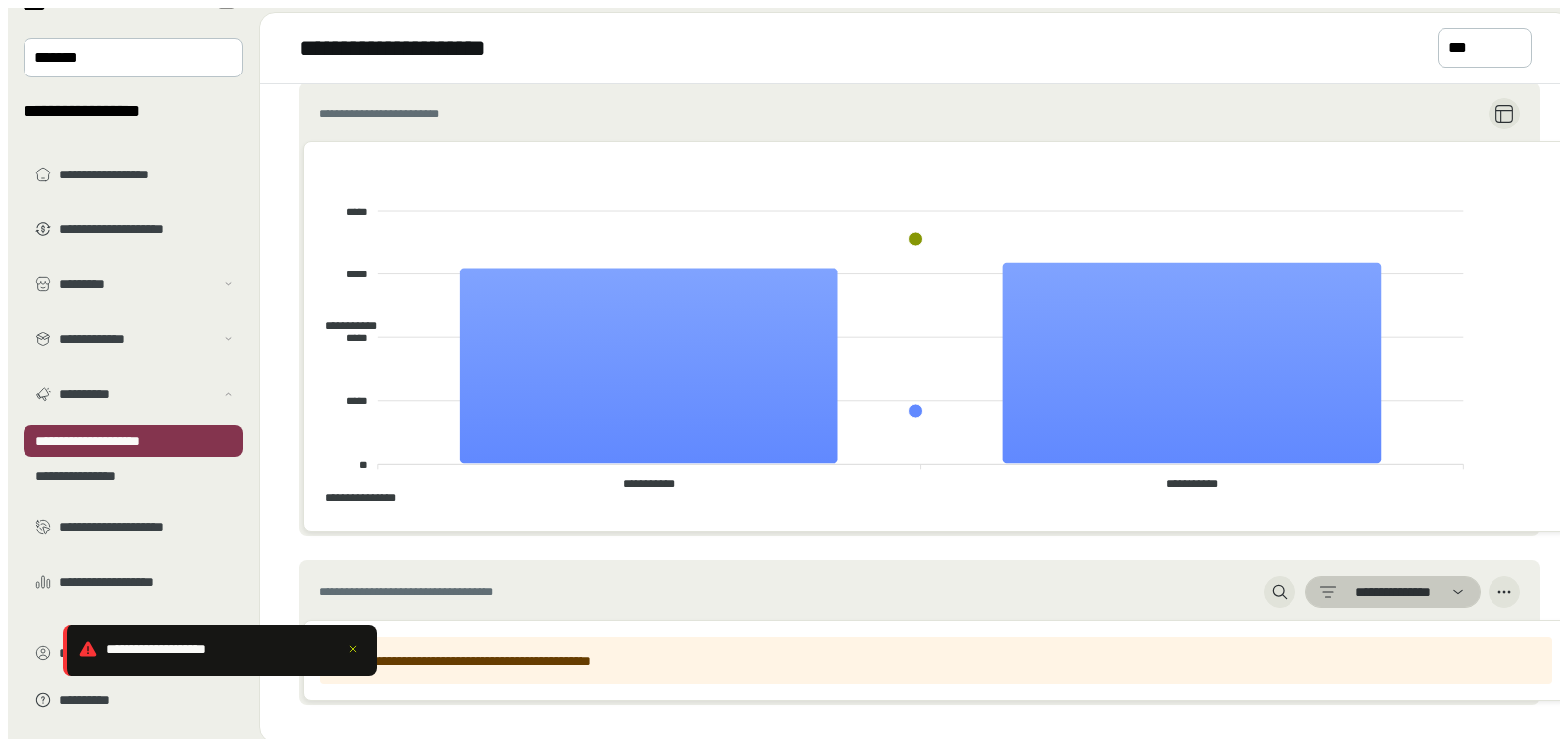 click on "**********" at bounding box center [1392, 592] 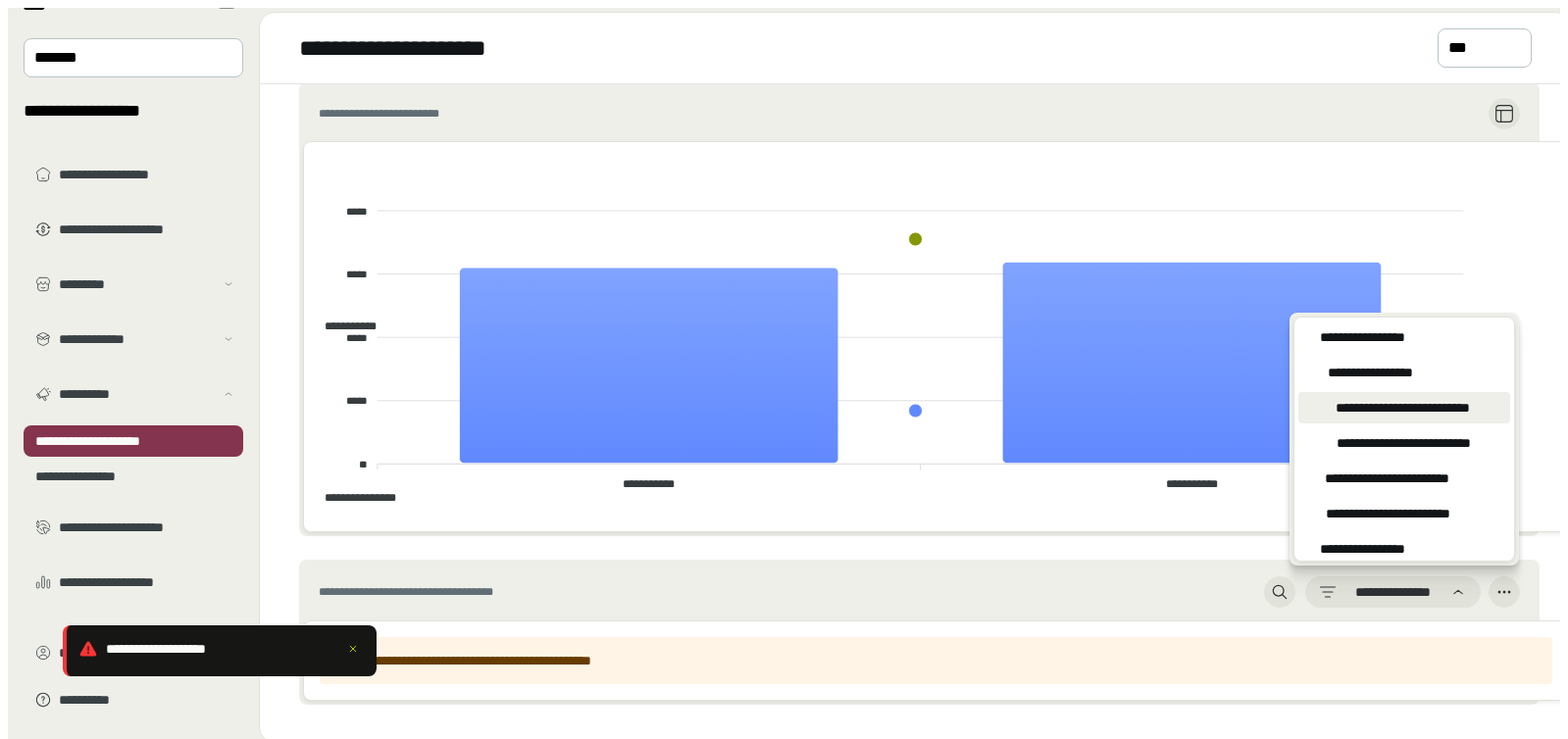 scroll, scrollTop: 333, scrollLeft: 0, axis: vertical 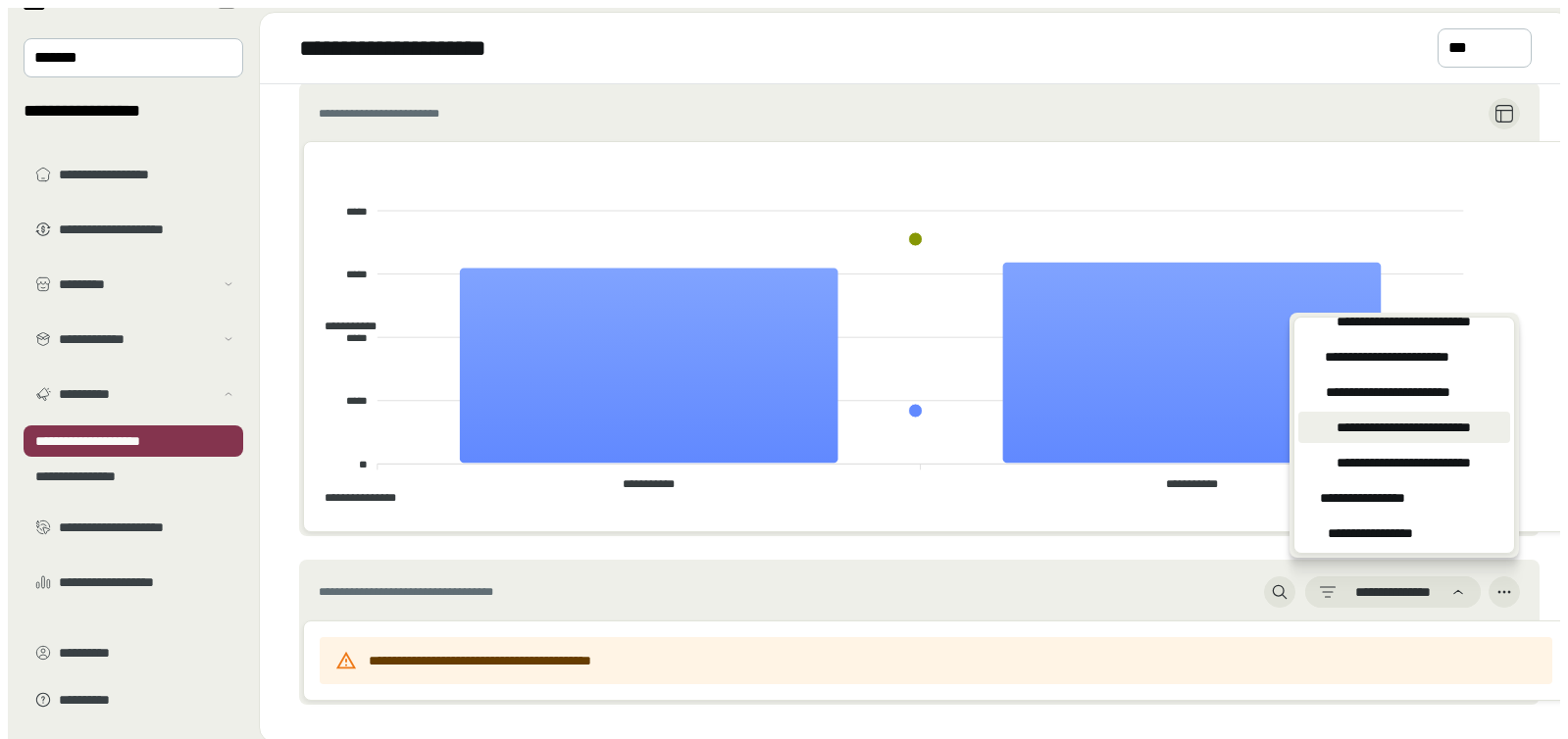 click on "**********" at bounding box center [1362, 4] 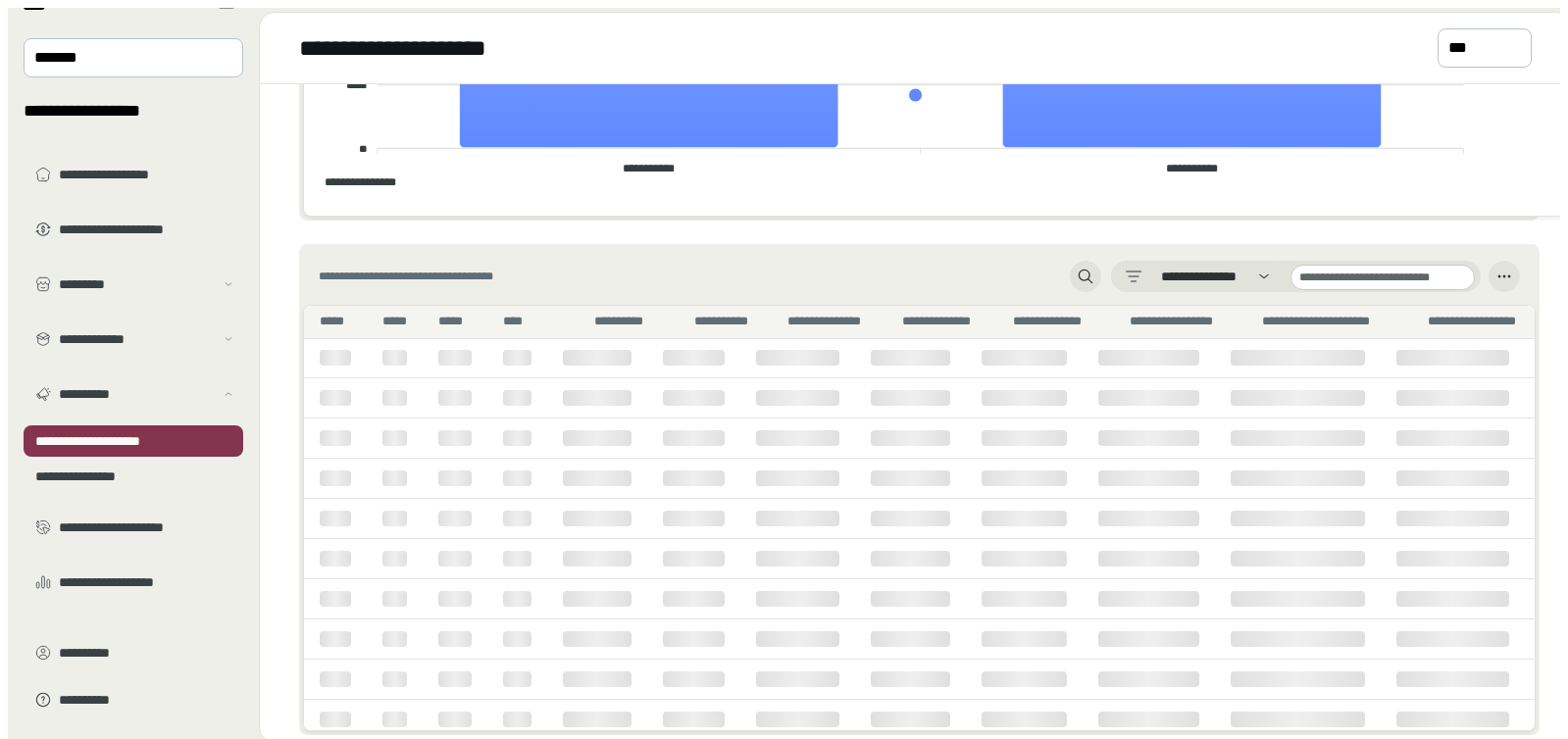 scroll, scrollTop: 879, scrollLeft: 0, axis: vertical 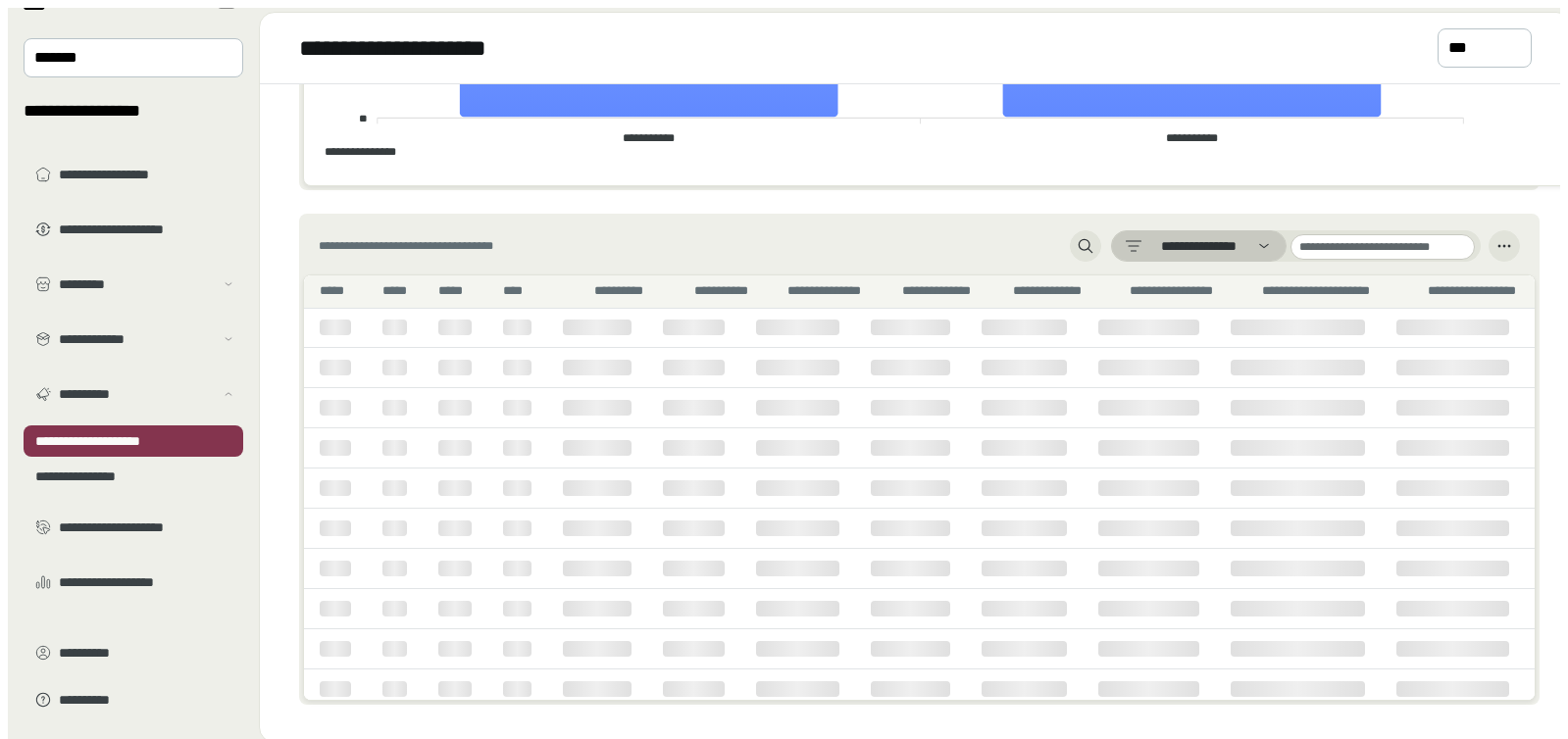 click on "**********" at bounding box center (1198, 246) 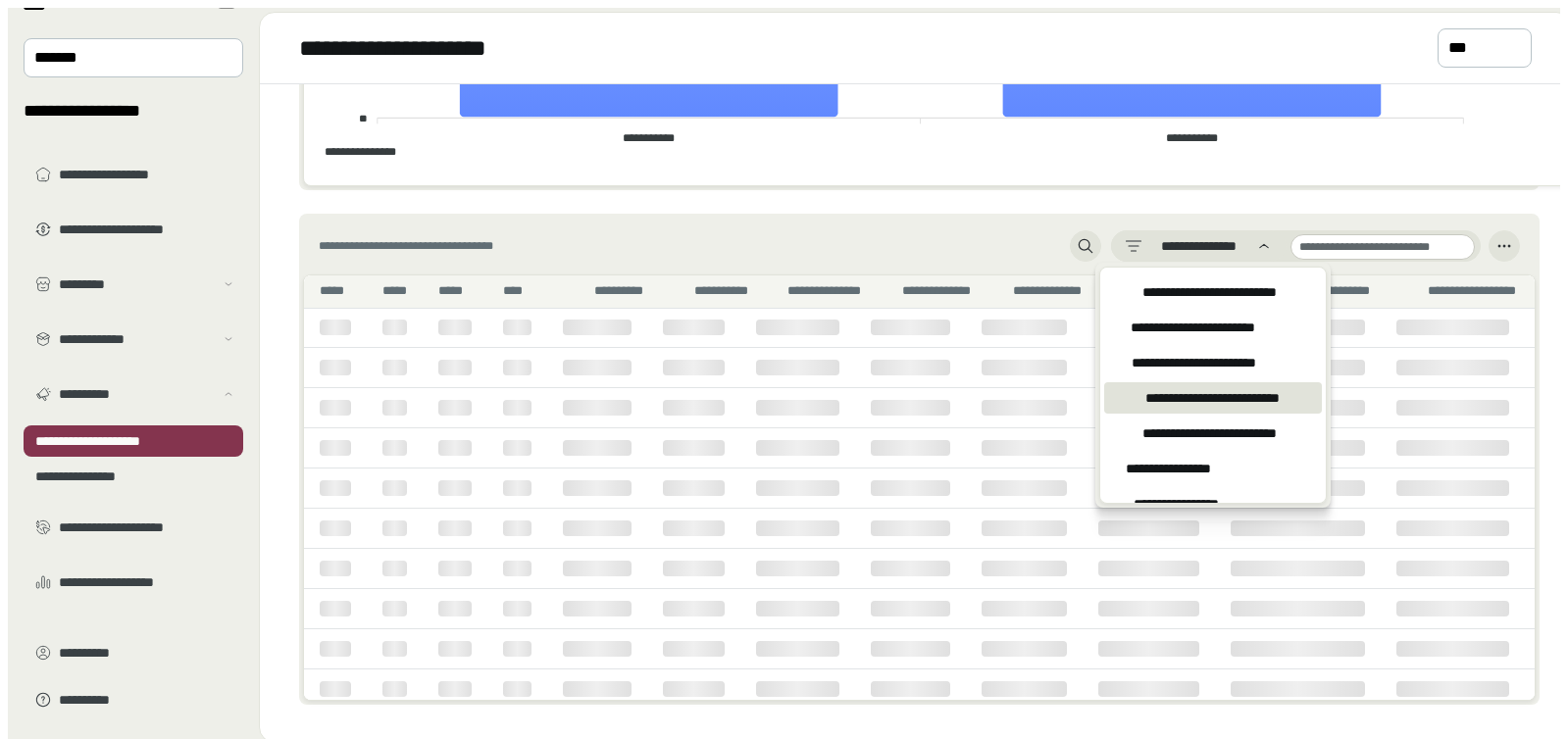 scroll, scrollTop: 333, scrollLeft: 0, axis: vertical 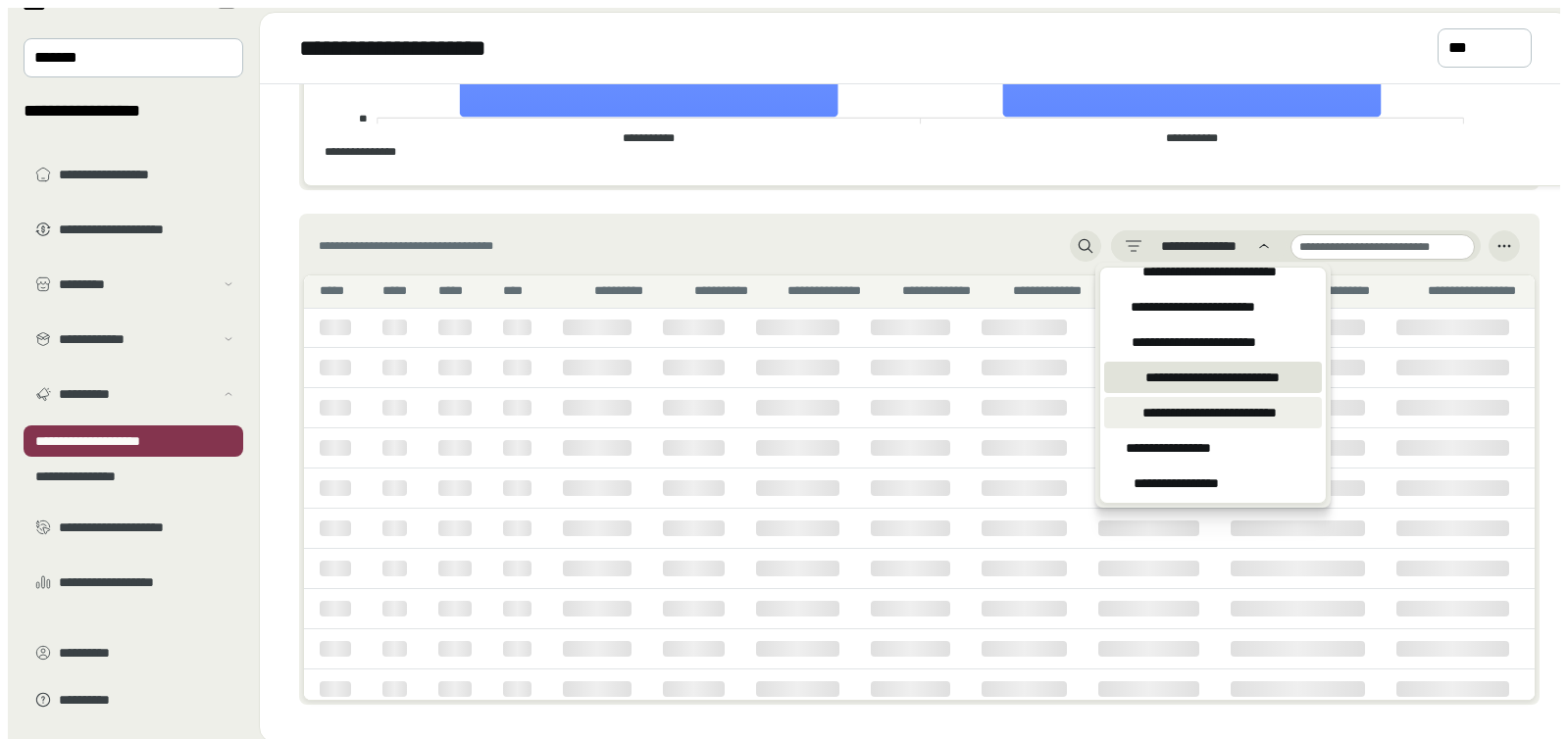 click on "**********" at bounding box center [1213, 413] 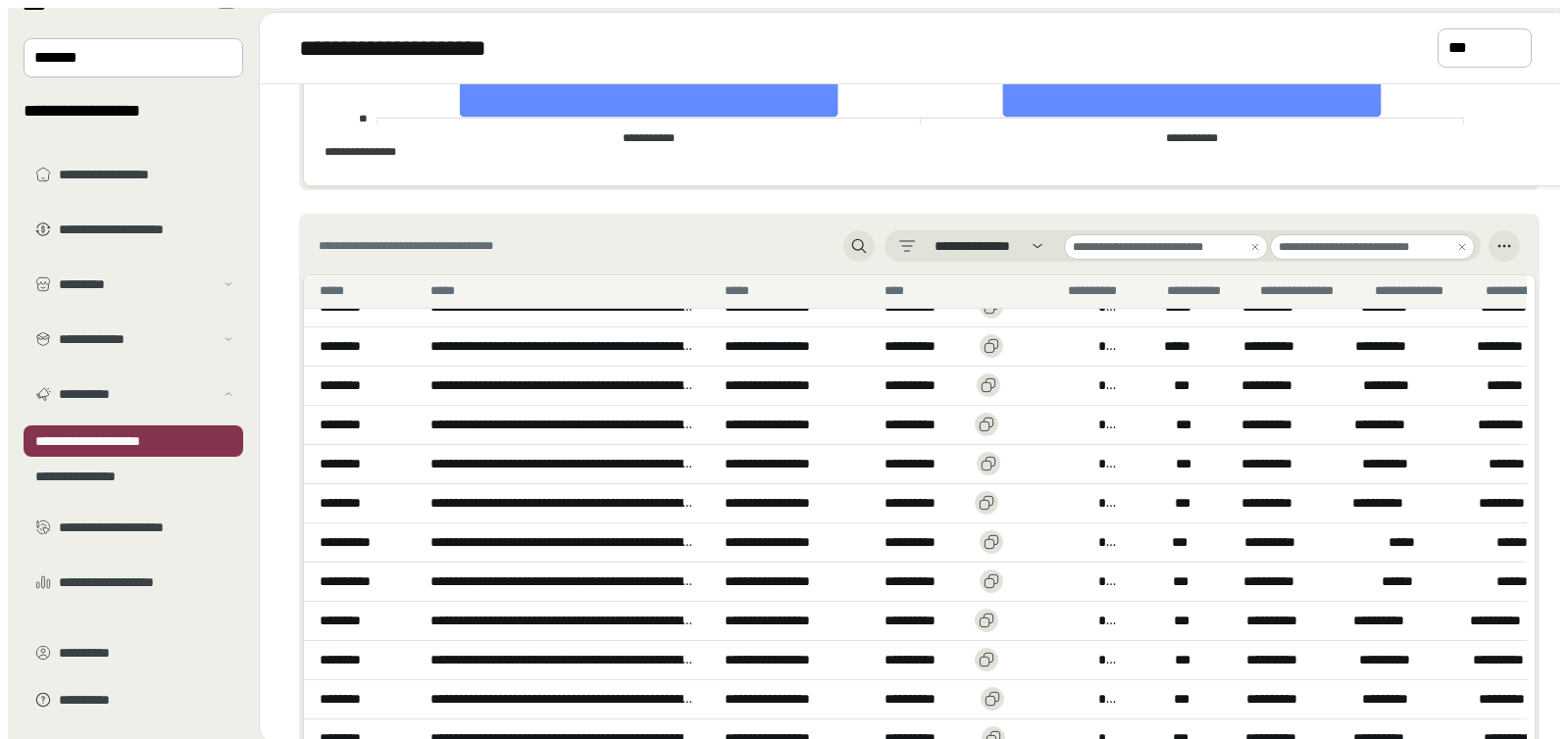 scroll, scrollTop: 0, scrollLeft: 0, axis: both 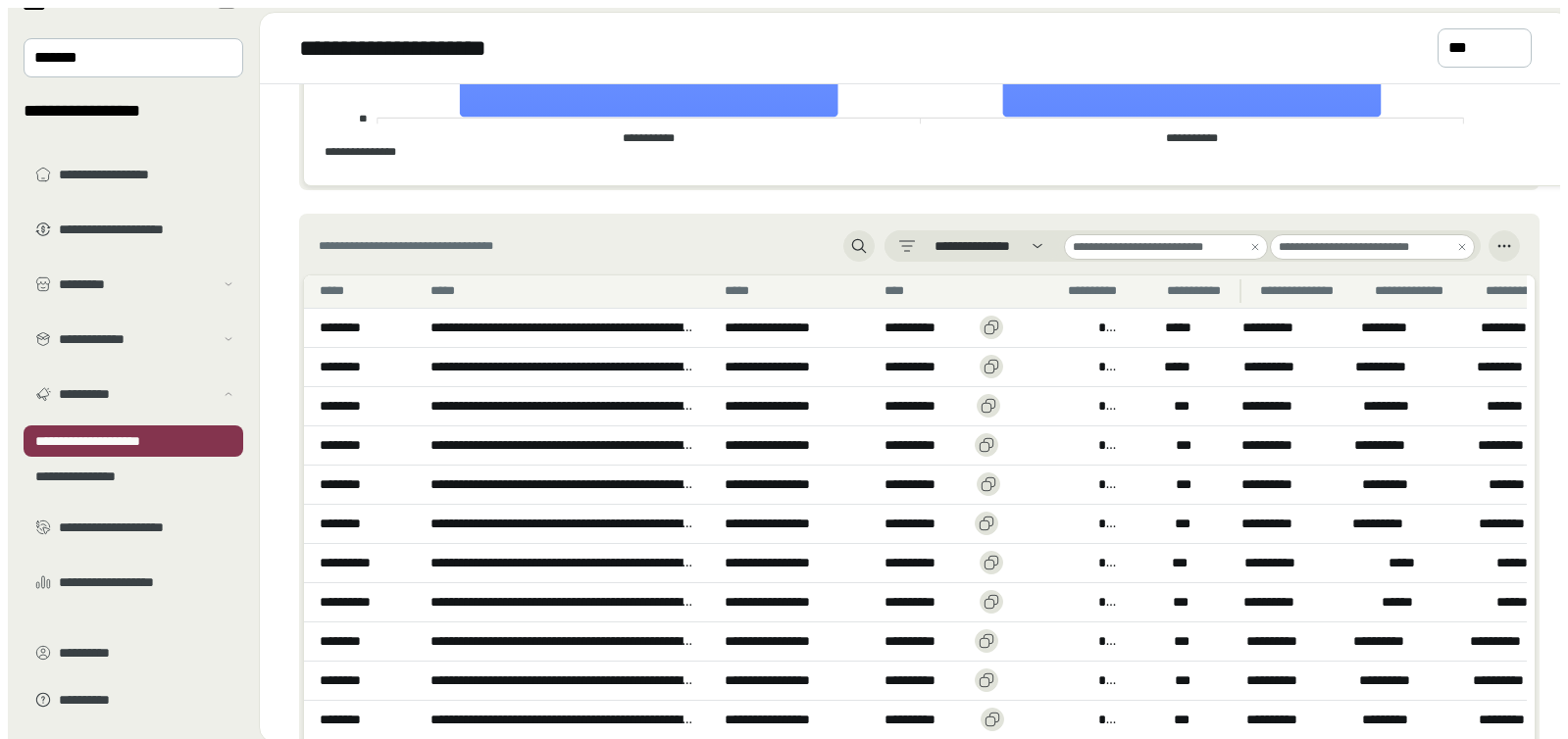 click on "**********" at bounding box center (335, 291) 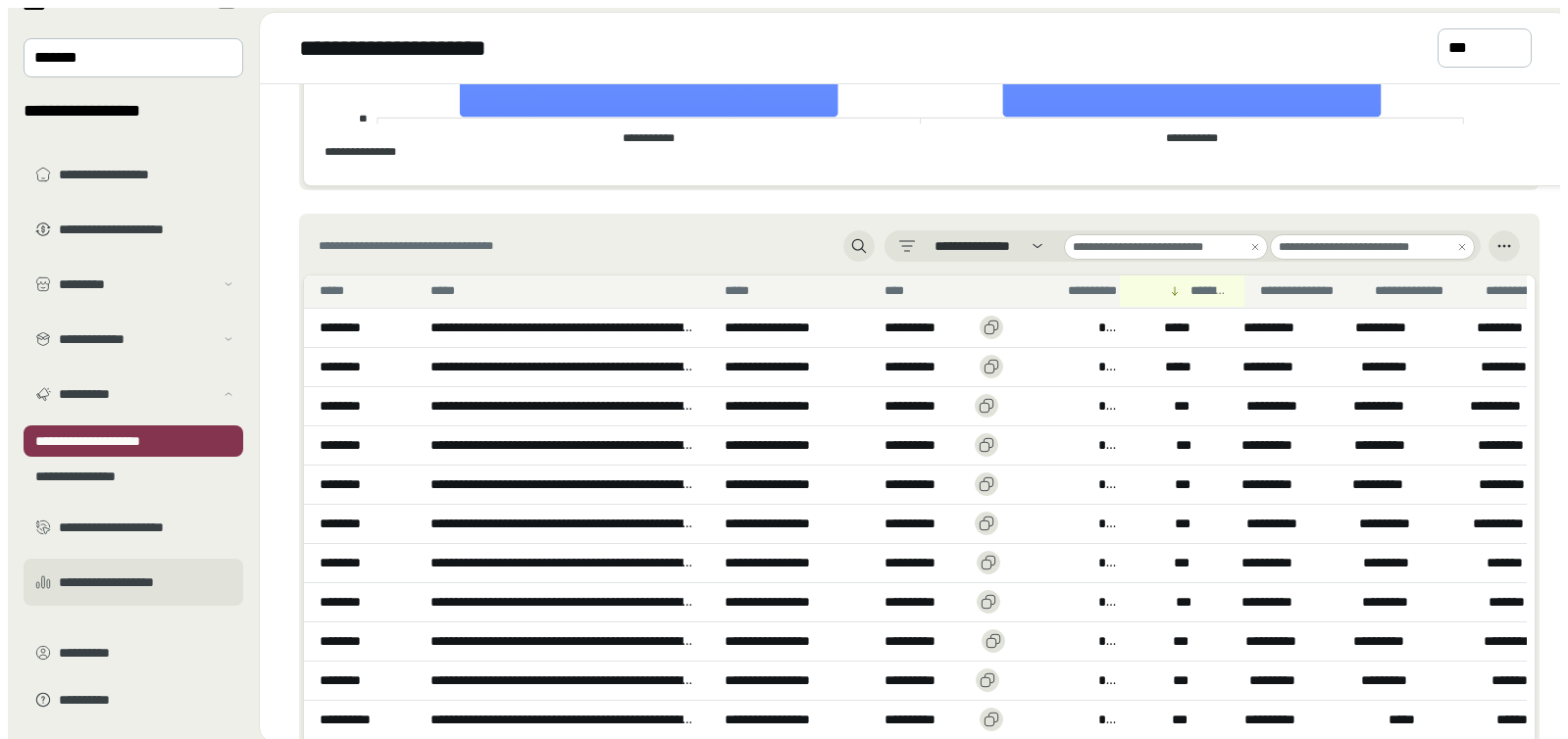 click on "**********" at bounding box center [147, 174] 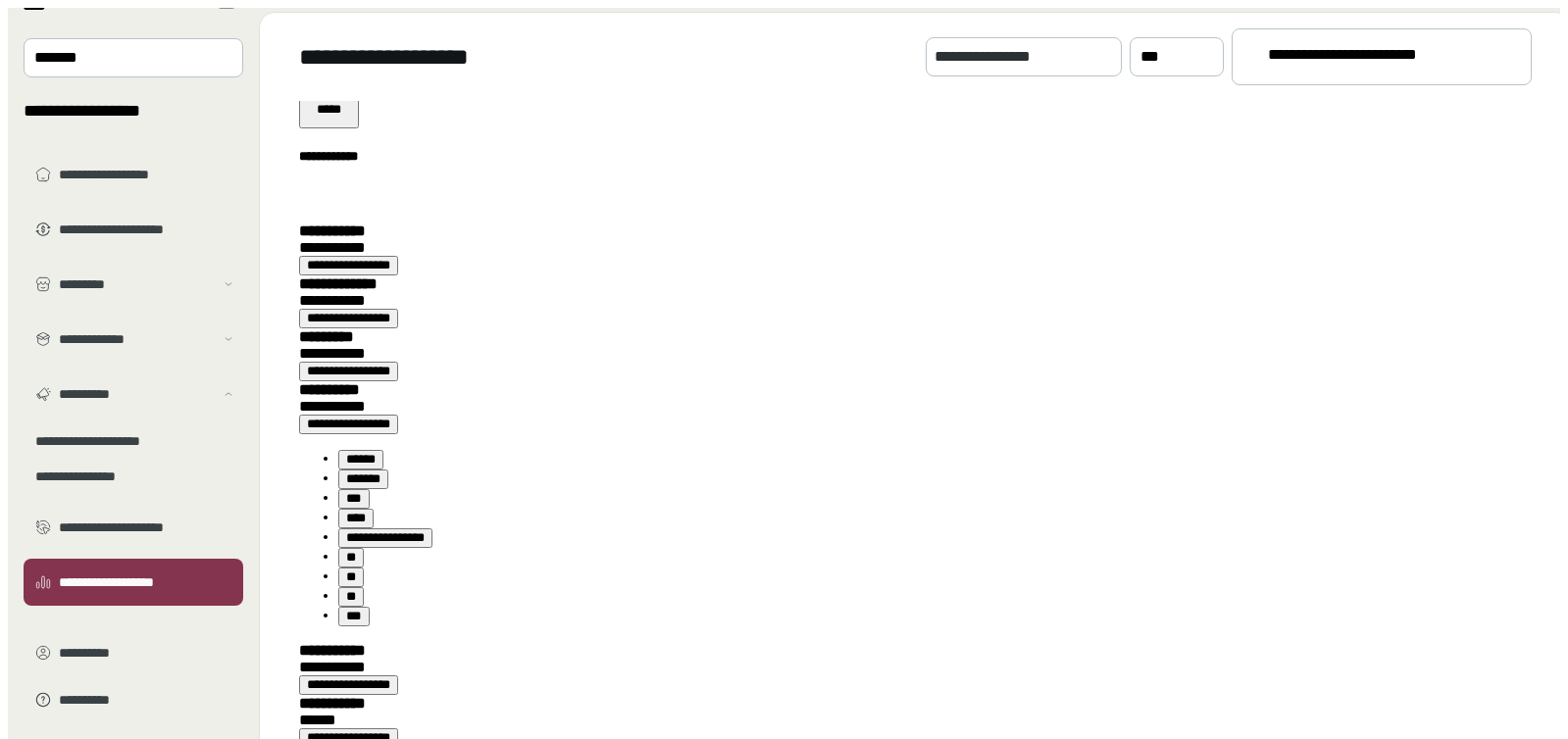 scroll, scrollTop: 0, scrollLeft: 0, axis: both 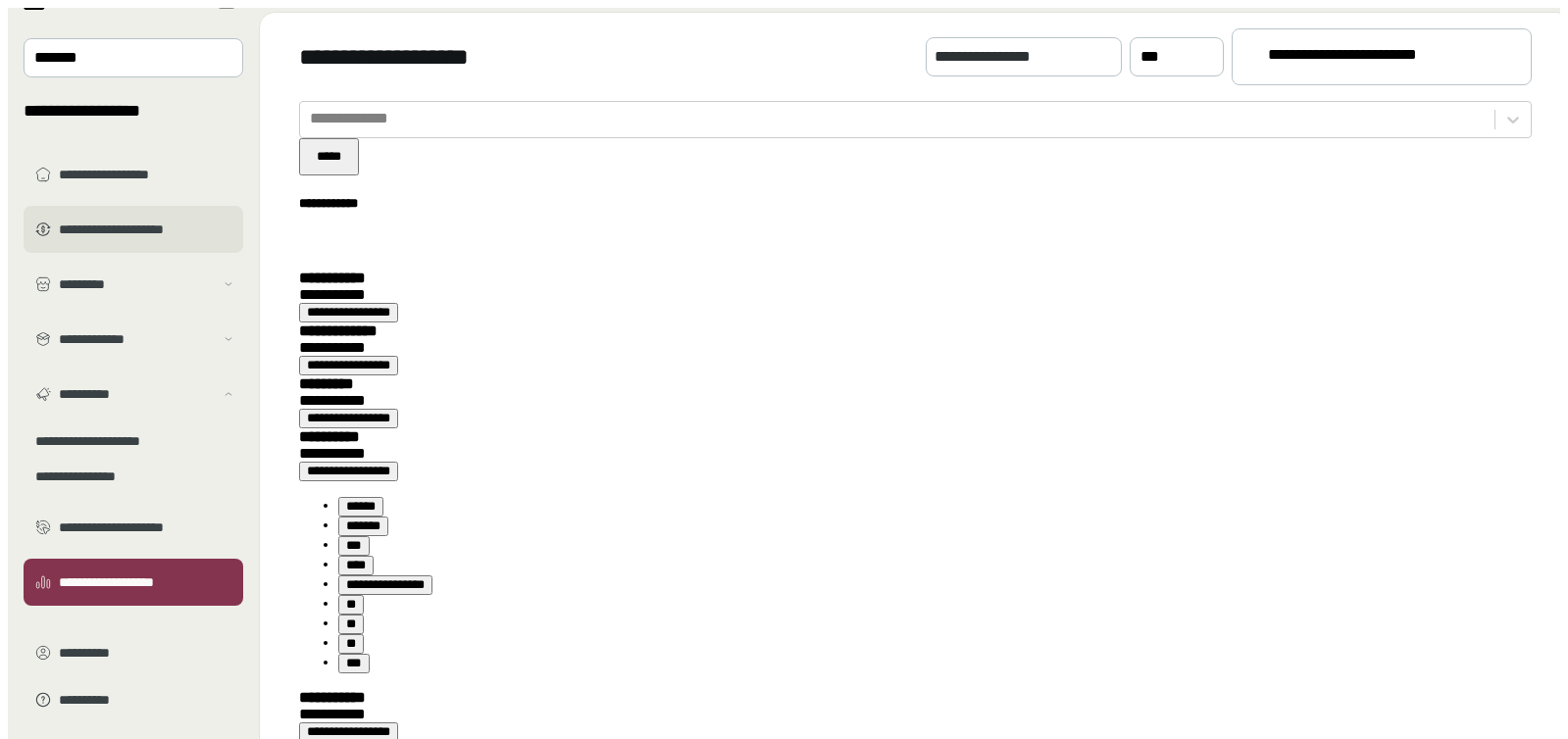 click on "**********" at bounding box center [147, 174] 